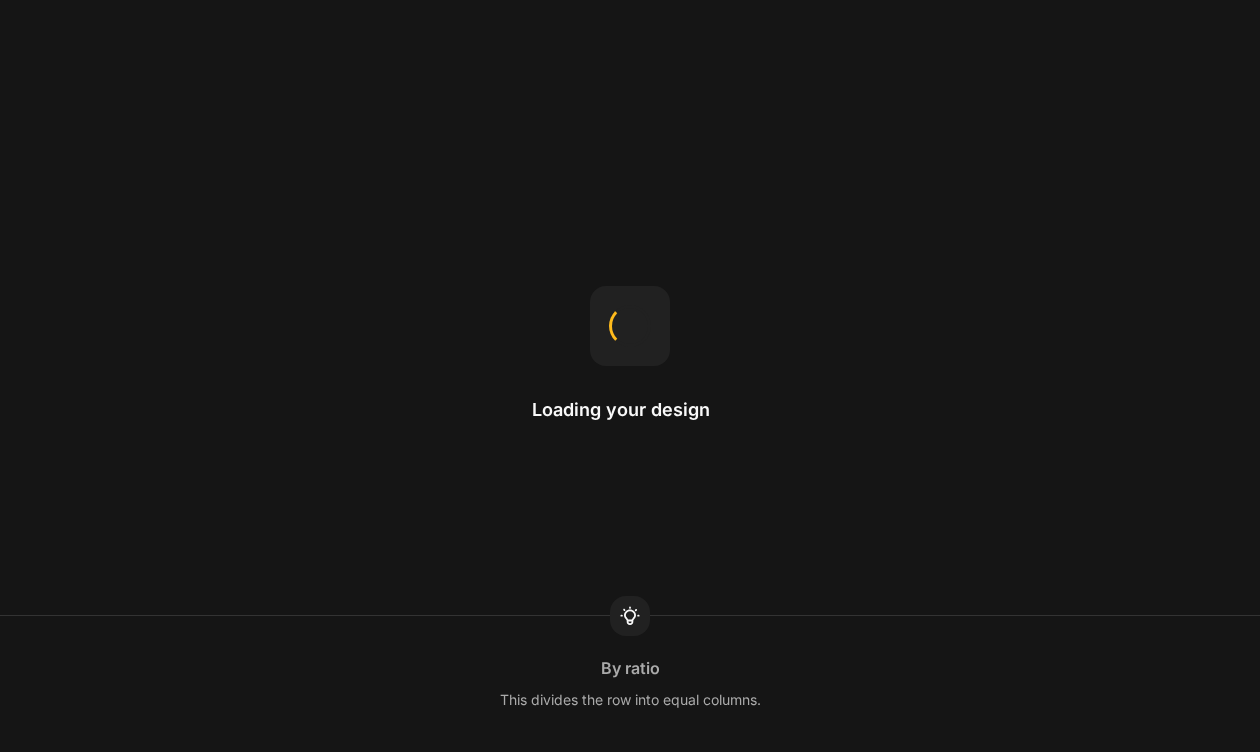 scroll, scrollTop: 0, scrollLeft: 0, axis: both 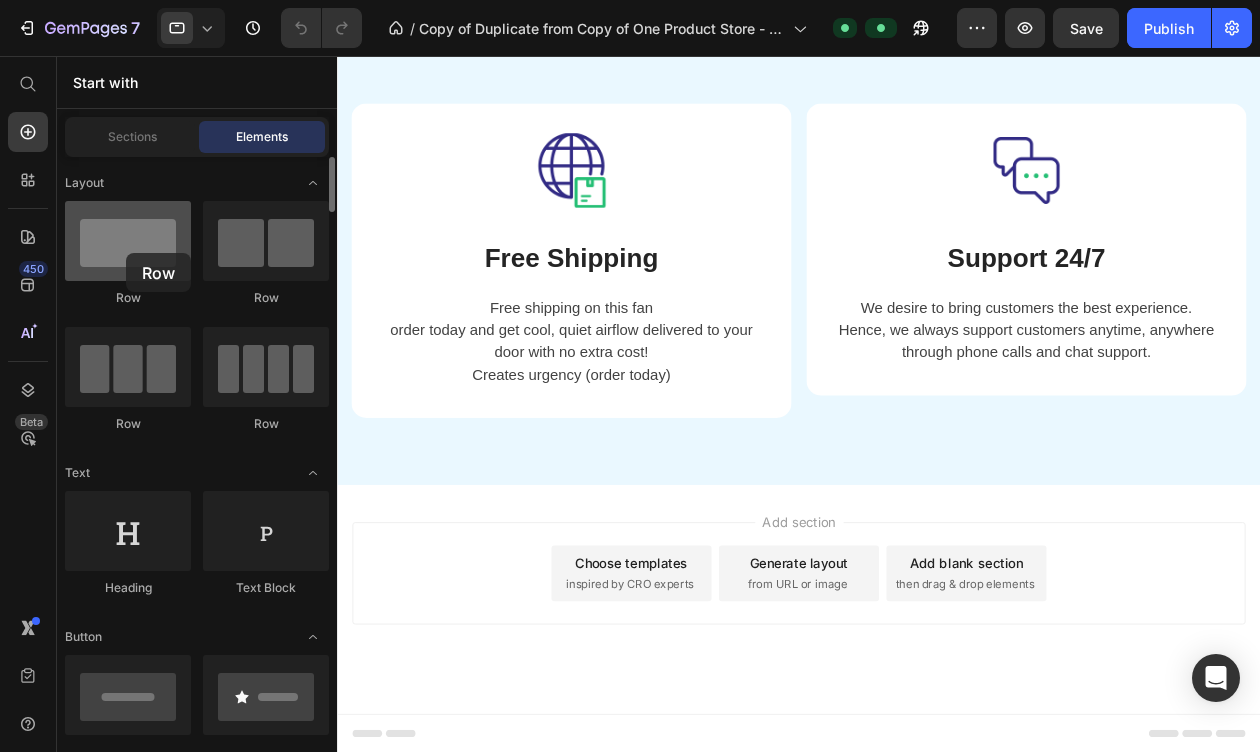 click at bounding box center (128, 241) 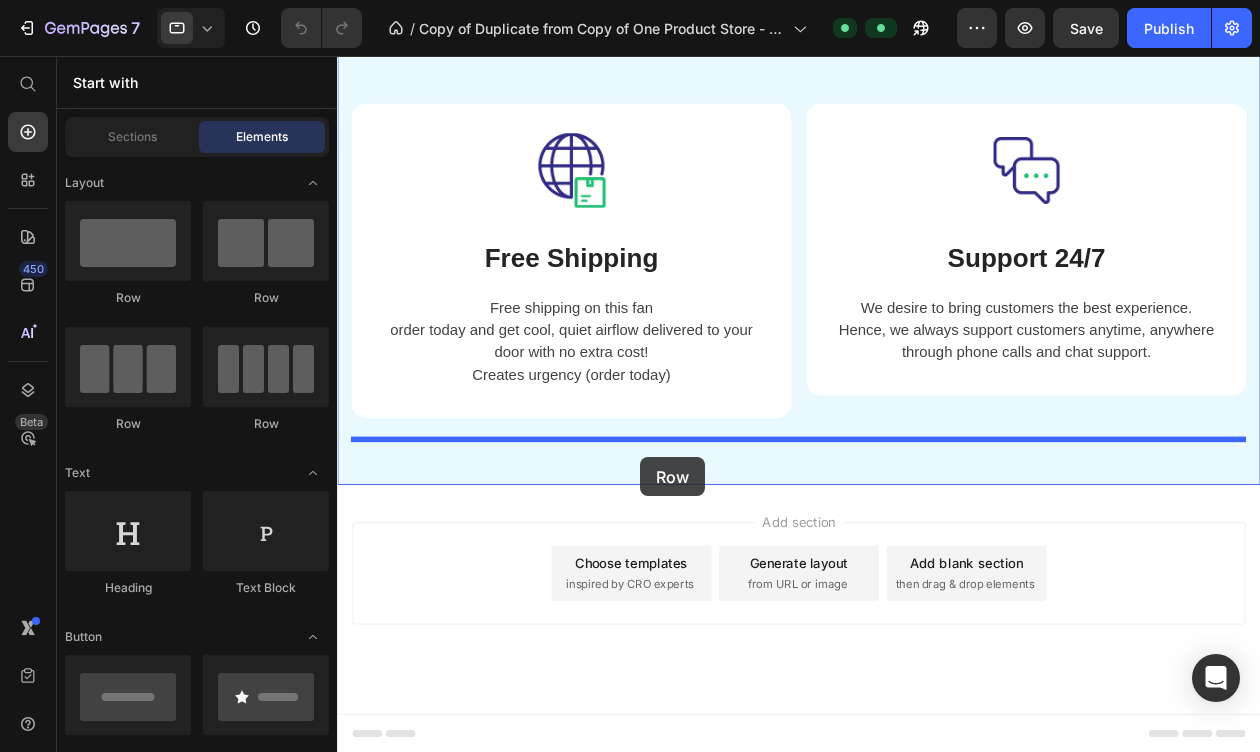 drag, startPoint x: 463, startPoint y: 309, endPoint x: 663, endPoint y: 487, distance: 267.73868 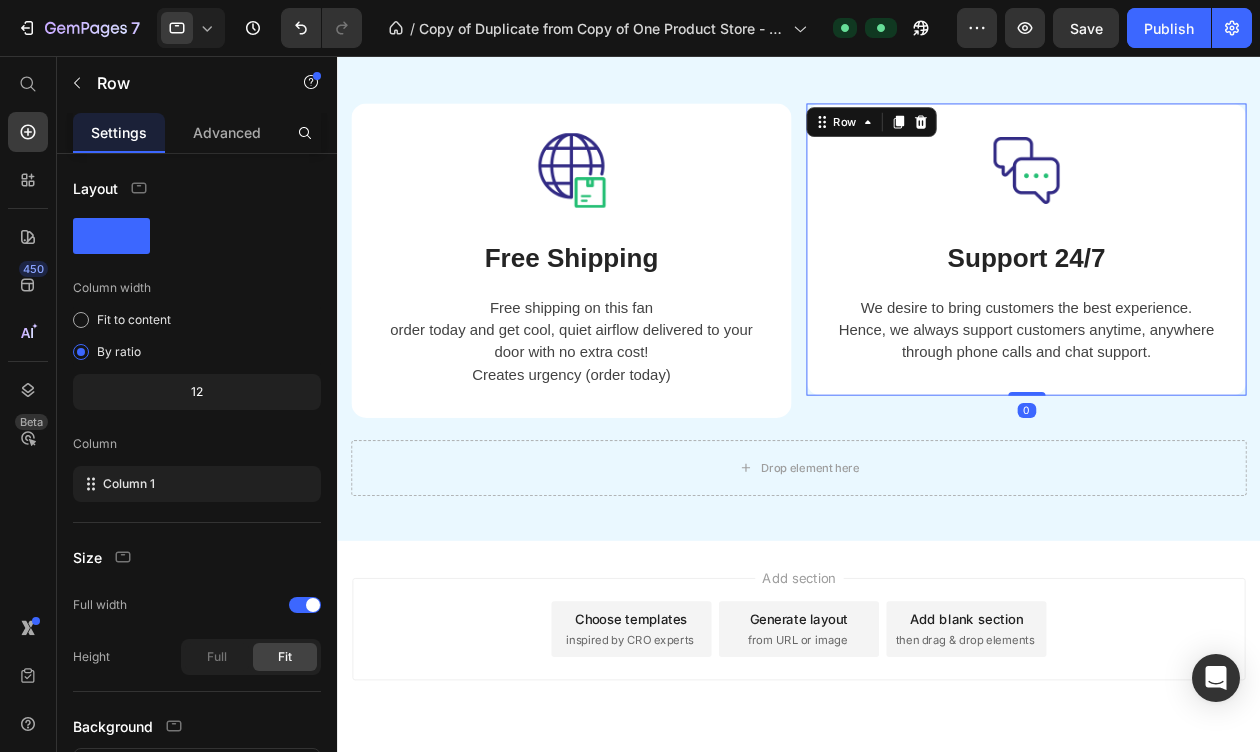 click on "Image Support 24/7 Heading We desire to bring customers the best experience. Hence, we always support customers anytime, anywhere through phone calls and chat support. Text block Row   0" at bounding box center [1077, 264] 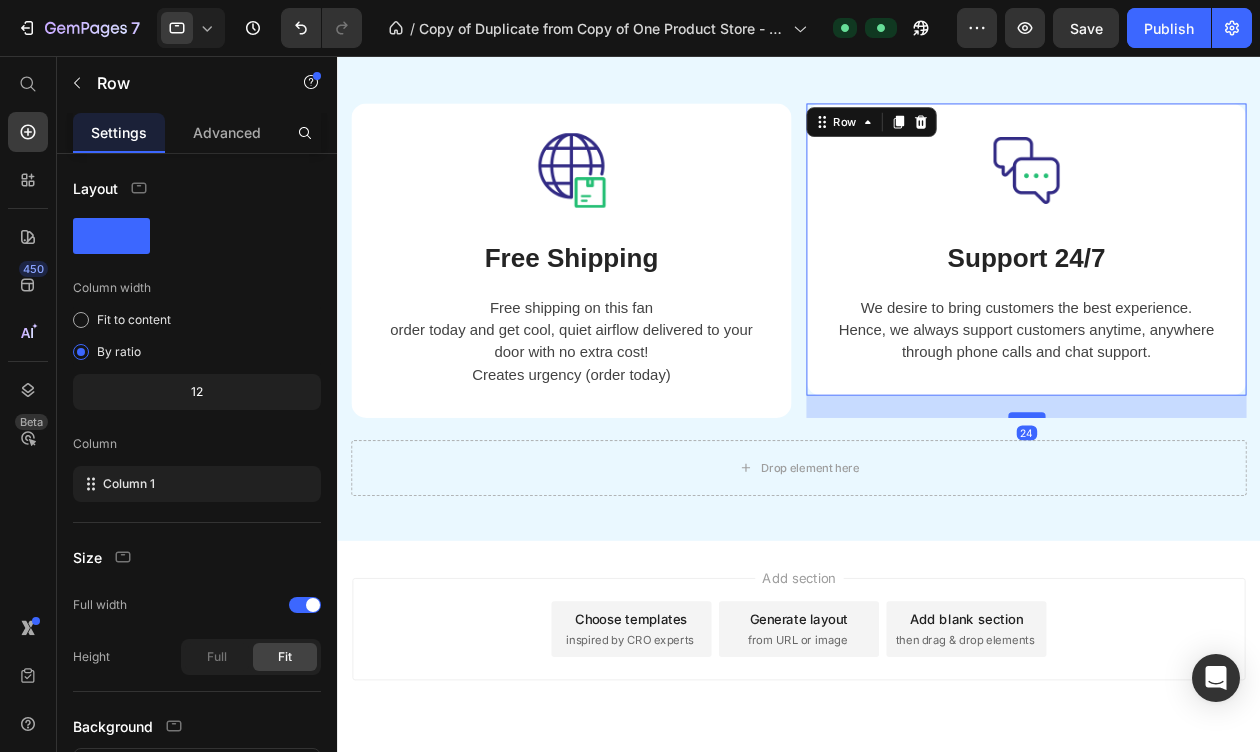 drag, startPoint x: 1078, startPoint y: 417, endPoint x: 1078, endPoint y: 441, distance: 24 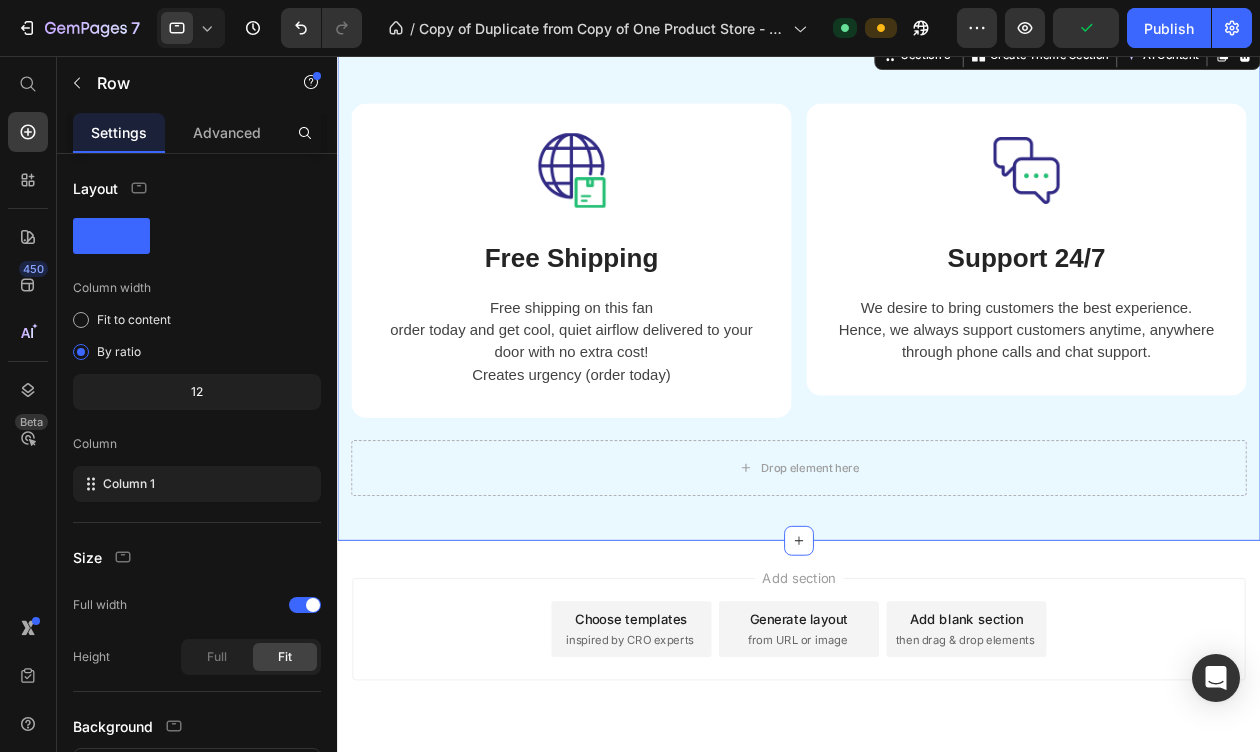 click on "Image Free Shipping Heading Free shipping on this fan  order today and get cool, quiet airflow delivered to your door with no extra cost! Creates urgency (order today) Text block Row Image Support 24/7 Heading We desire to bring customers the best experience. Hence, we always support customers anytime, anywhere through phone calls and chat support. Text block Row Row
Drop element here Row Section 9   You can create reusable sections Create Theme Section AI Content Write with GemAI What would you like to describe here? Tone and Voice Persuasive Product Getting products... Show more Generate" at bounding box center [833, 306] 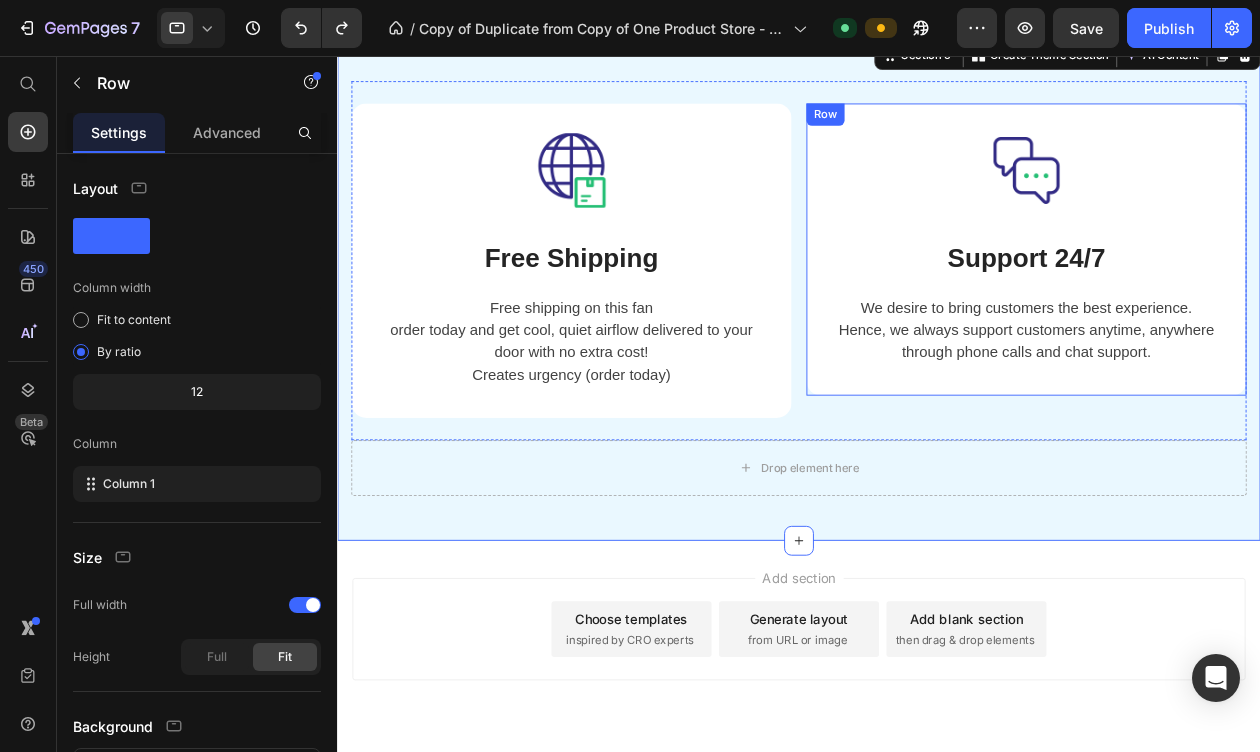 click on "Image Support 24/7 Heading We desire to bring customers the best experience. Hence, we always support customers anytime, anywhere through phone calls and chat support. Text block Row" at bounding box center [1077, 264] 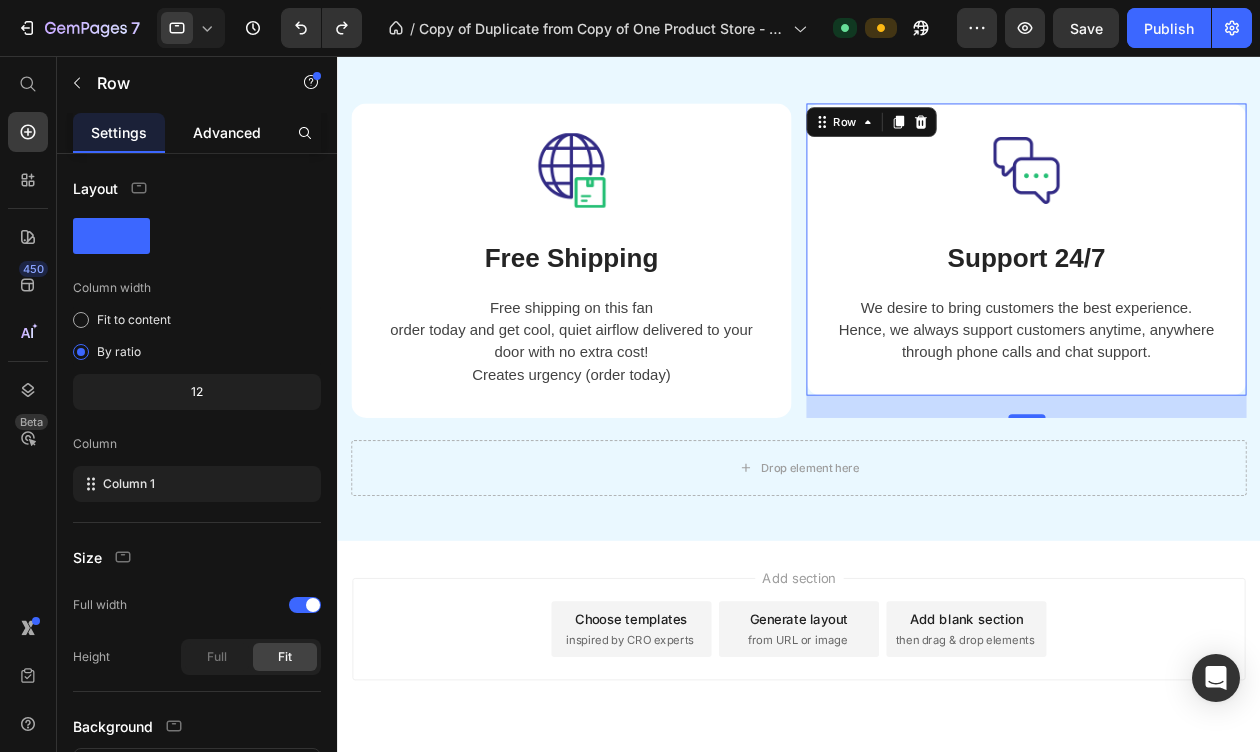 click on "Advanced" at bounding box center (227, 132) 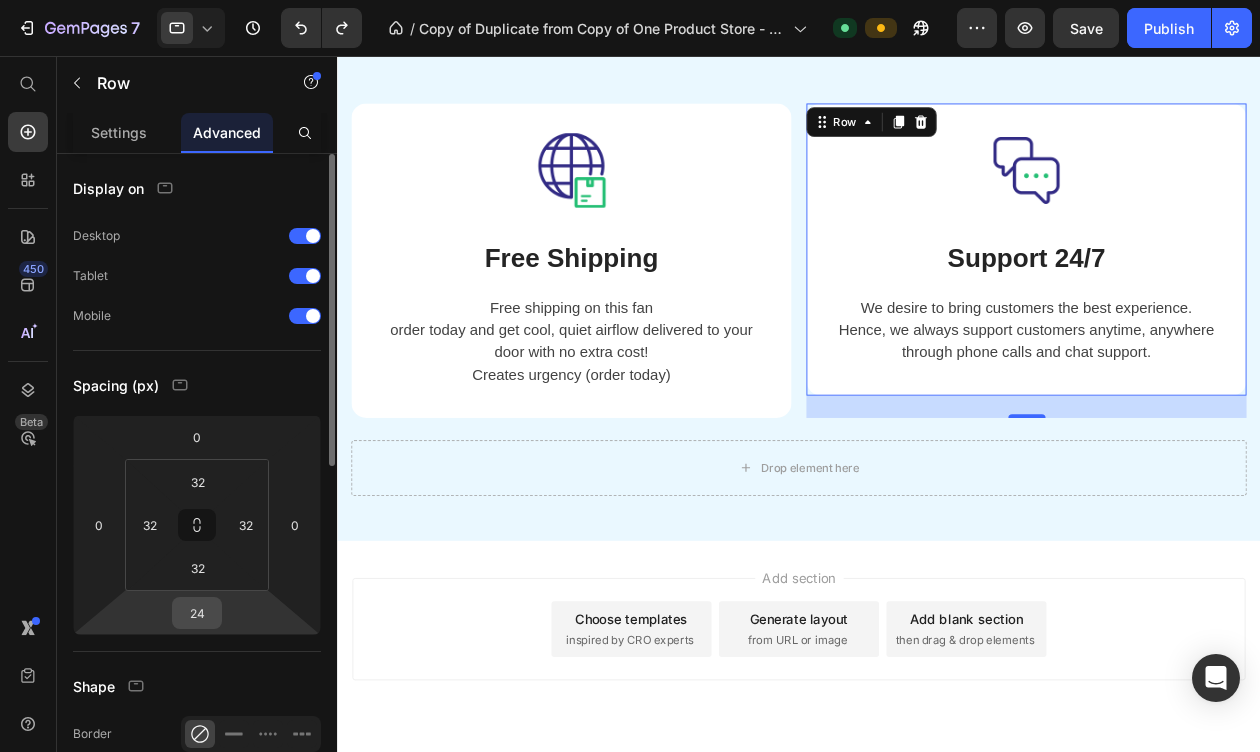 click on "24" at bounding box center [197, 613] 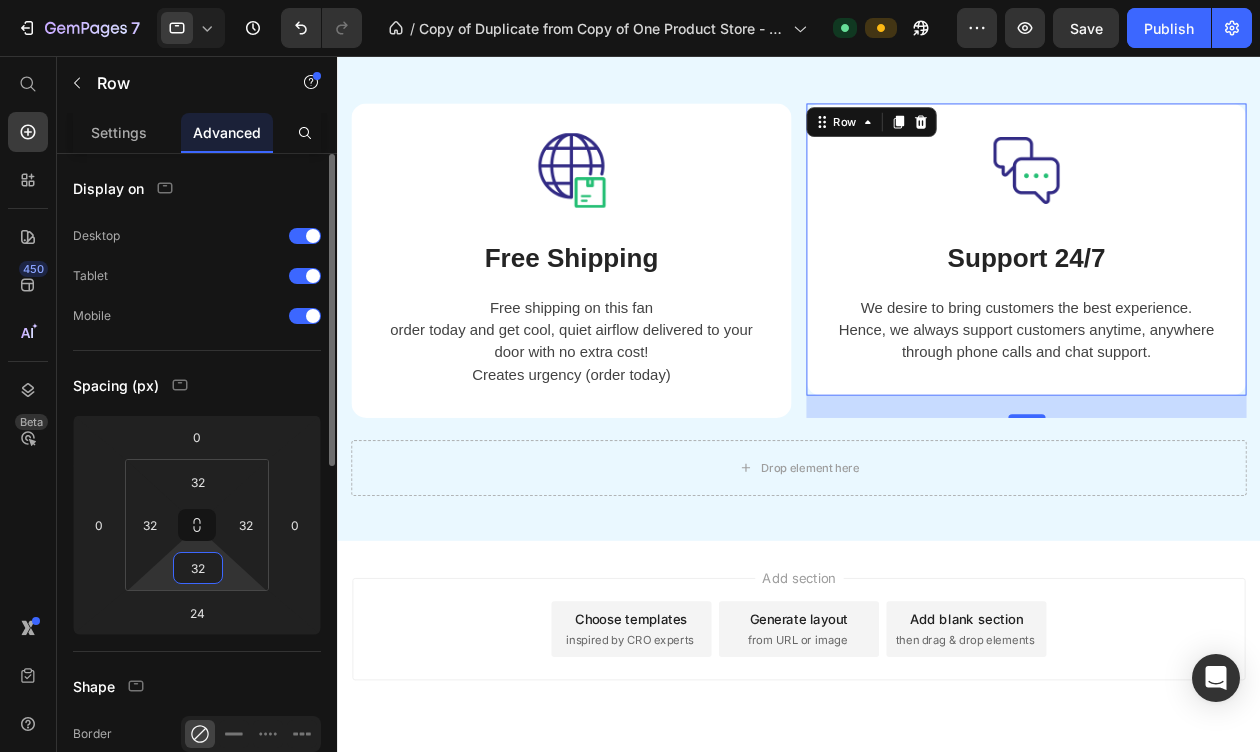 click on "32" at bounding box center [198, 568] 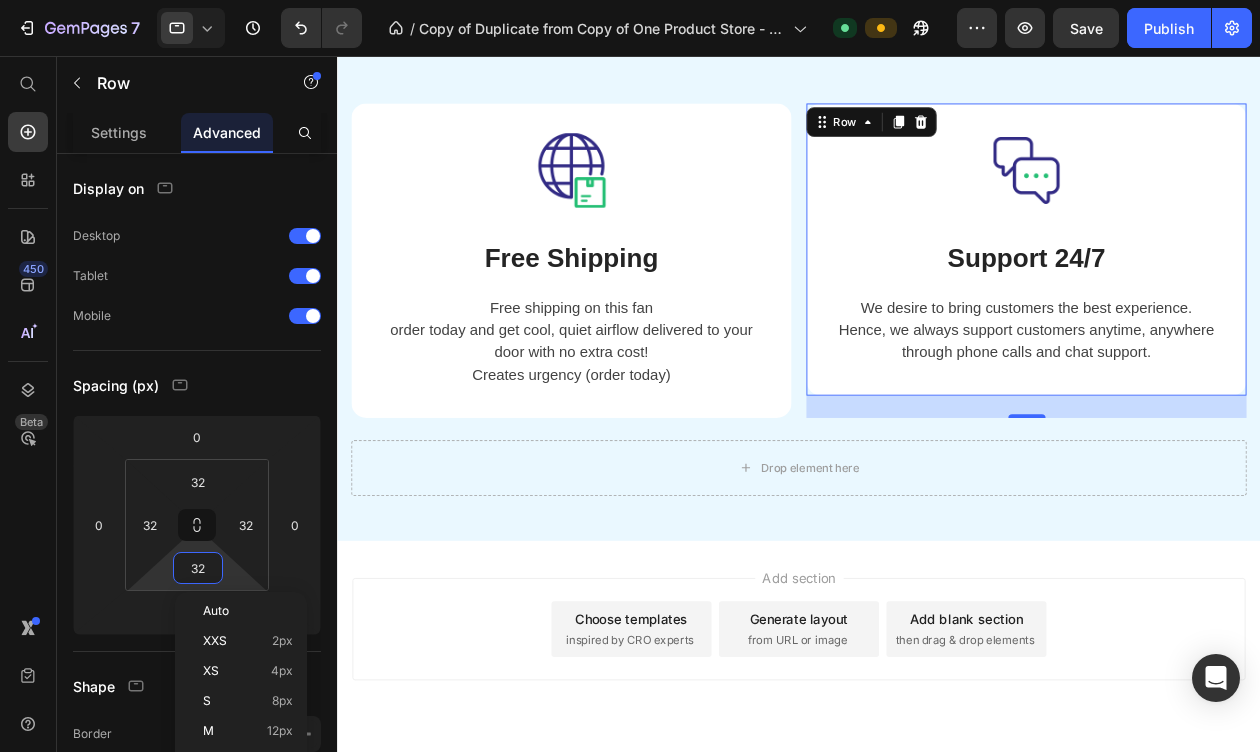 type on "2" 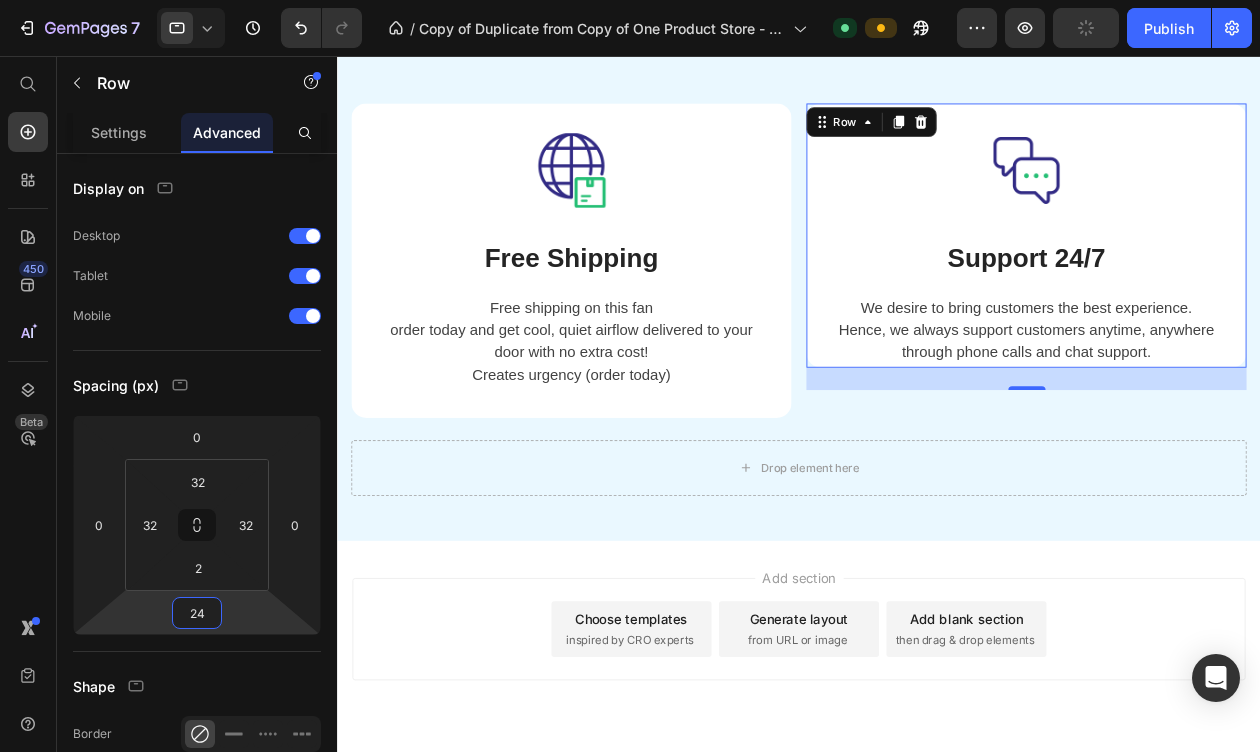 click on "7  Version history  /  Copy of Duplicate from Copy of One Product Store - Jul 10, 14:06:12 Default Preview  Publish  450 Beta Start with Sections Elements Hero Section Product Detail Brands Trusted Badges Guarantee Product Breakdown How to use Testimonials Compare Bundle FAQs Social Proof Brand Story Product List Collection Blog List Contact Sticky Add to Cart Custom Footer Browse Library 450 Layout
Row
Row
Row
Row Text
Heading
Text Block Button
Button
Button
Sticky Back to top Media" at bounding box center (630, 0) 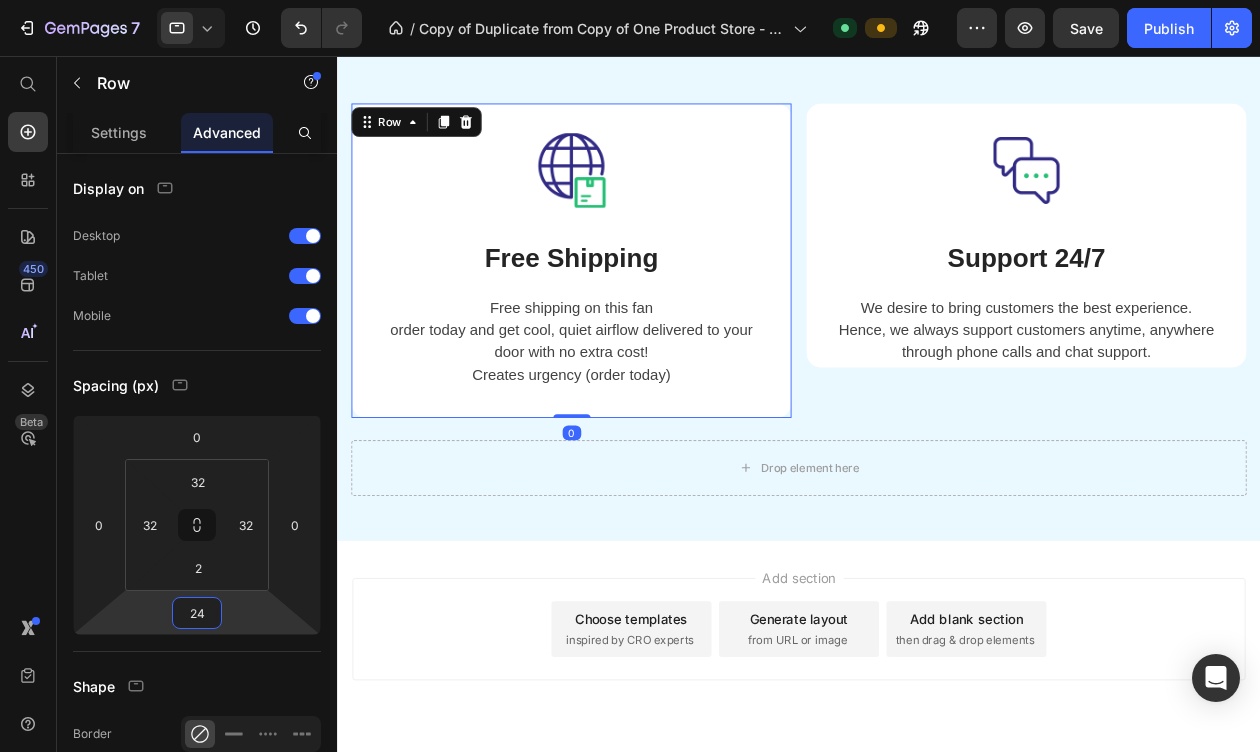 click on "Image Free Shipping Heading Free shipping on this fan  order today and get cool, quiet airflow delivered to your door with no extra cost! Creates urgency (order today) Text block Row   0" at bounding box center [588, 276] 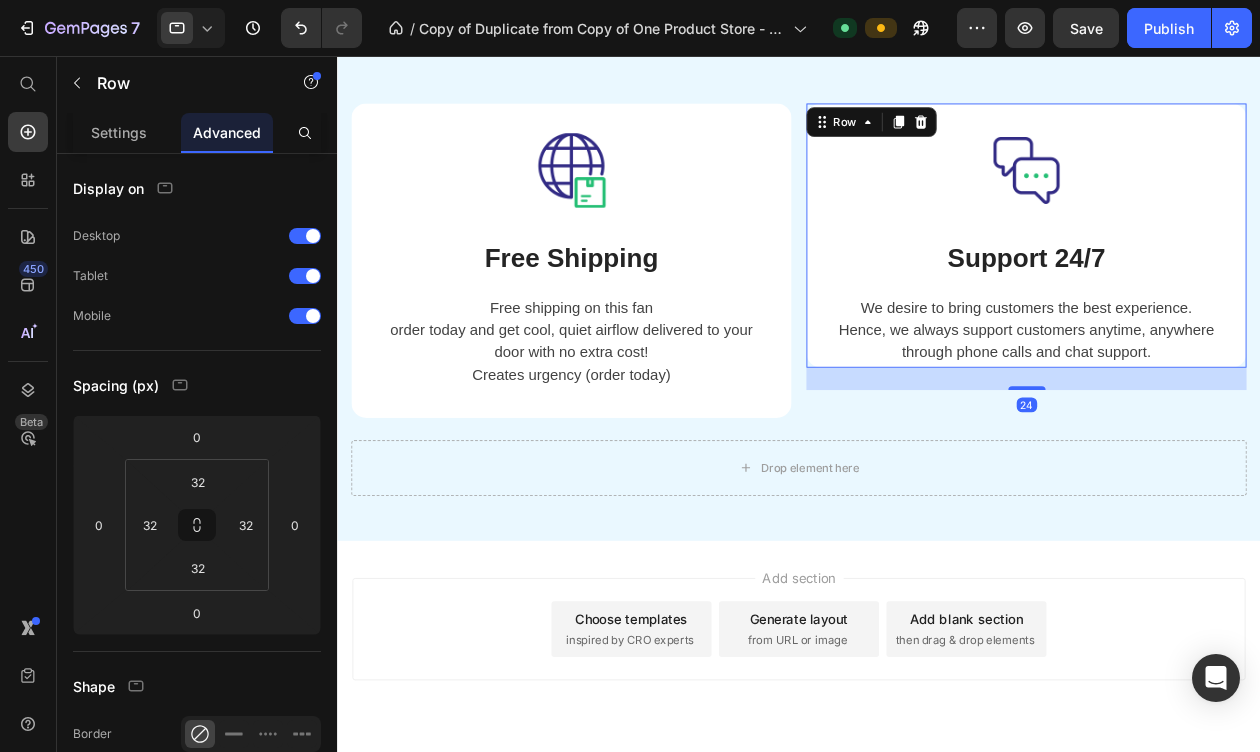 click on "Image Support 24/7 Heading We desire to bring customers the best experience. Hence, we always support customers anytime, anywhere through phone calls and chat support. Text block Row   24" at bounding box center (1077, 249) 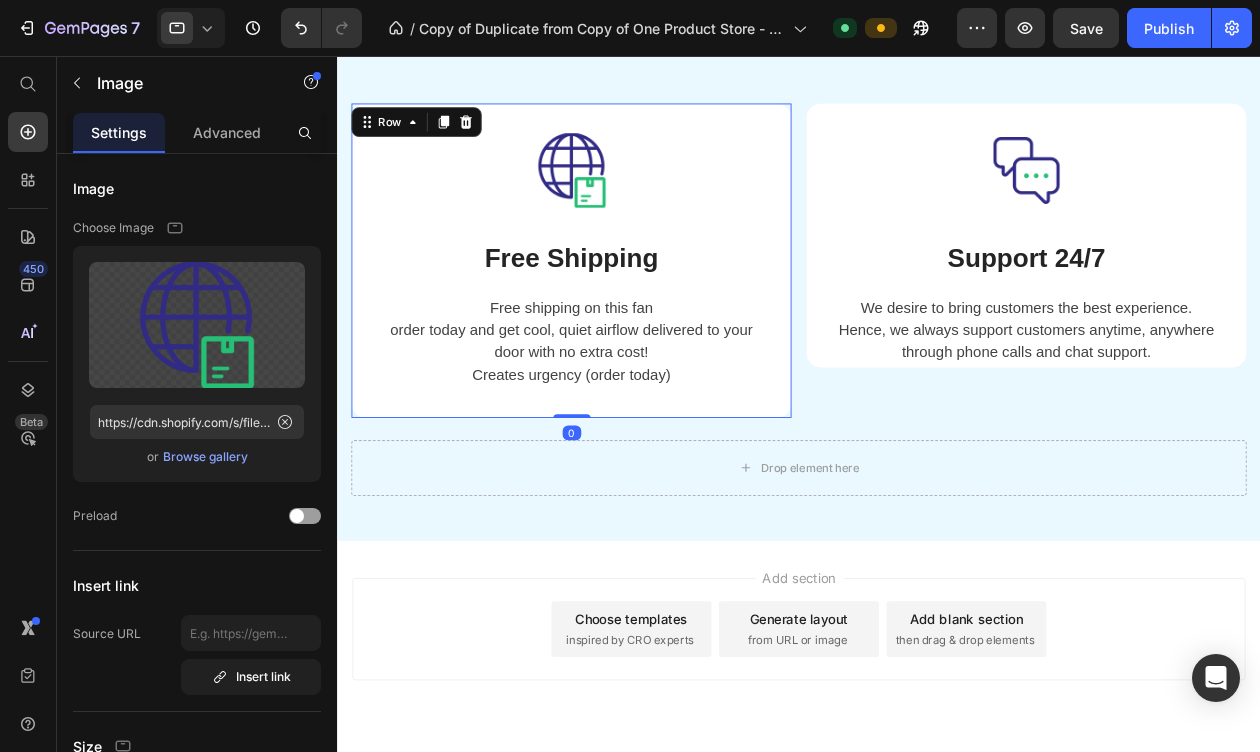 click on "Image Free Shipping Heading Free shipping on this fan  order today and get cool, quiet airflow delivered to your door with no extra cost! Creates urgency (order today) Text block Row   0" at bounding box center [588, 276] 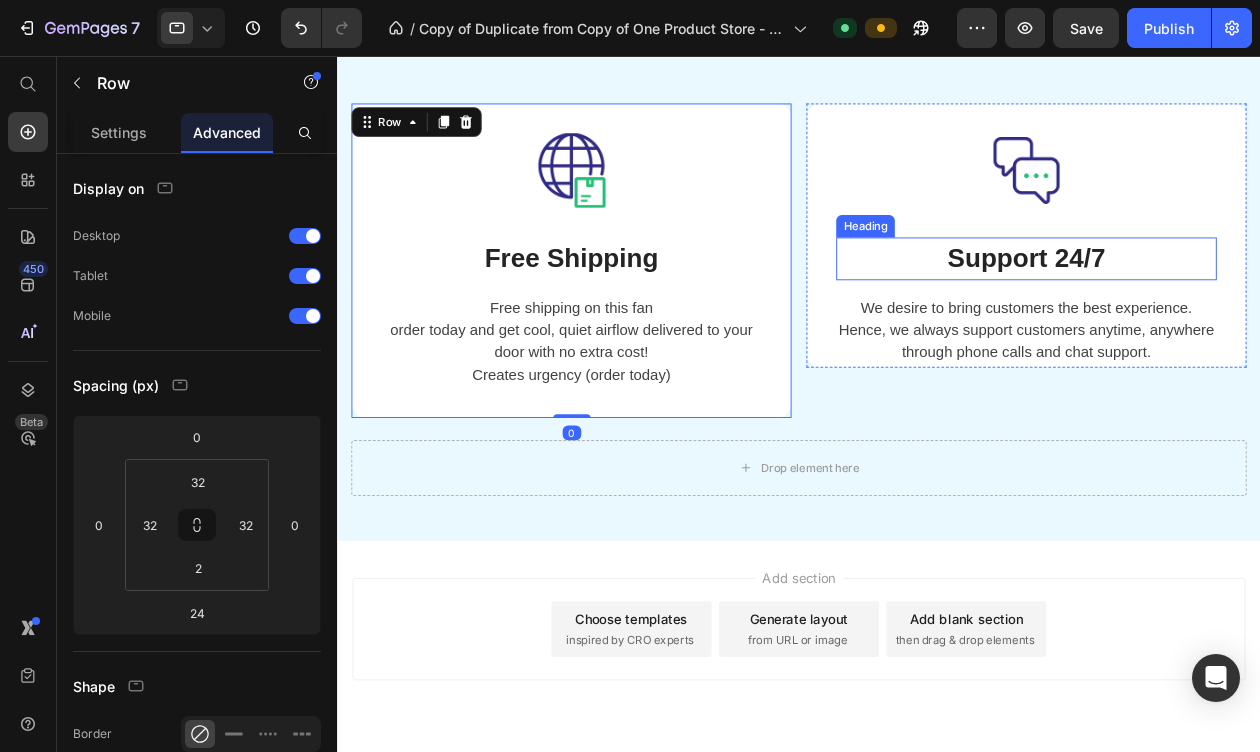 click on "Image Support 24/7 Heading We desire to bring customers the best experience. Hence, we always support customers anytime, anywhere through phone calls and chat support. Text block" at bounding box center (1077, 264) 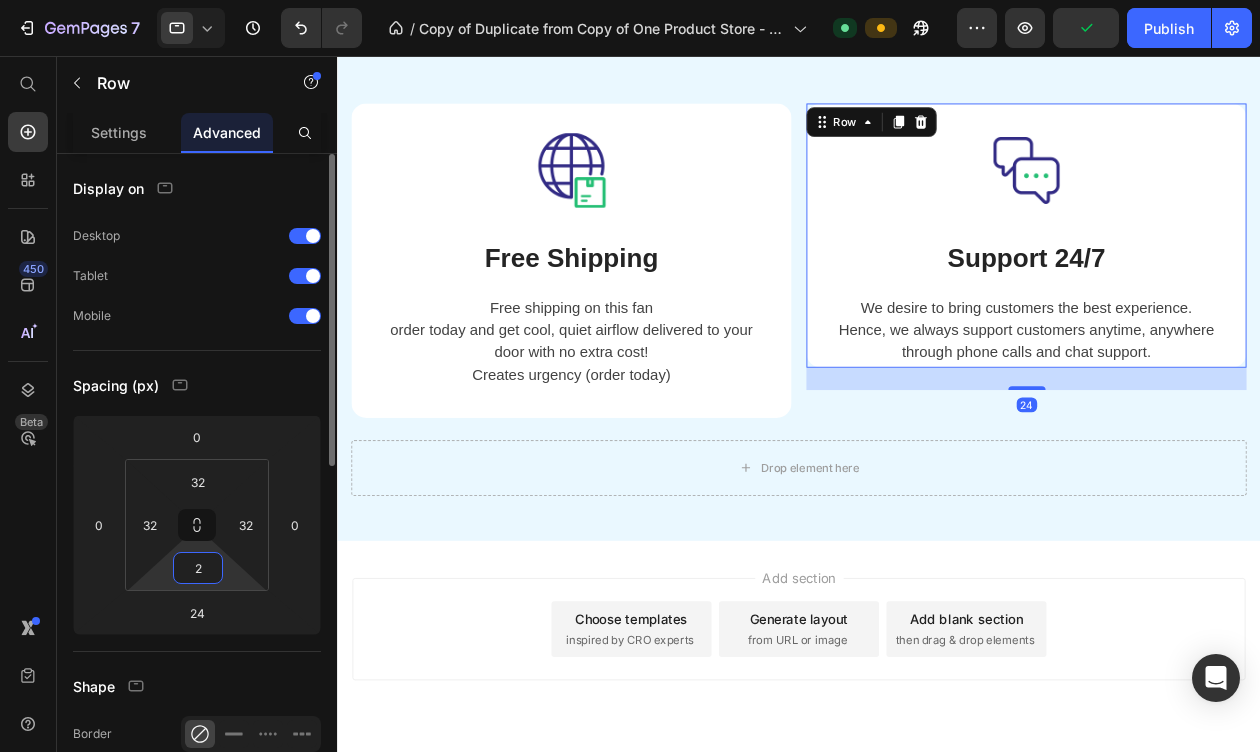 click on "2" at bounding box center (198, 568) 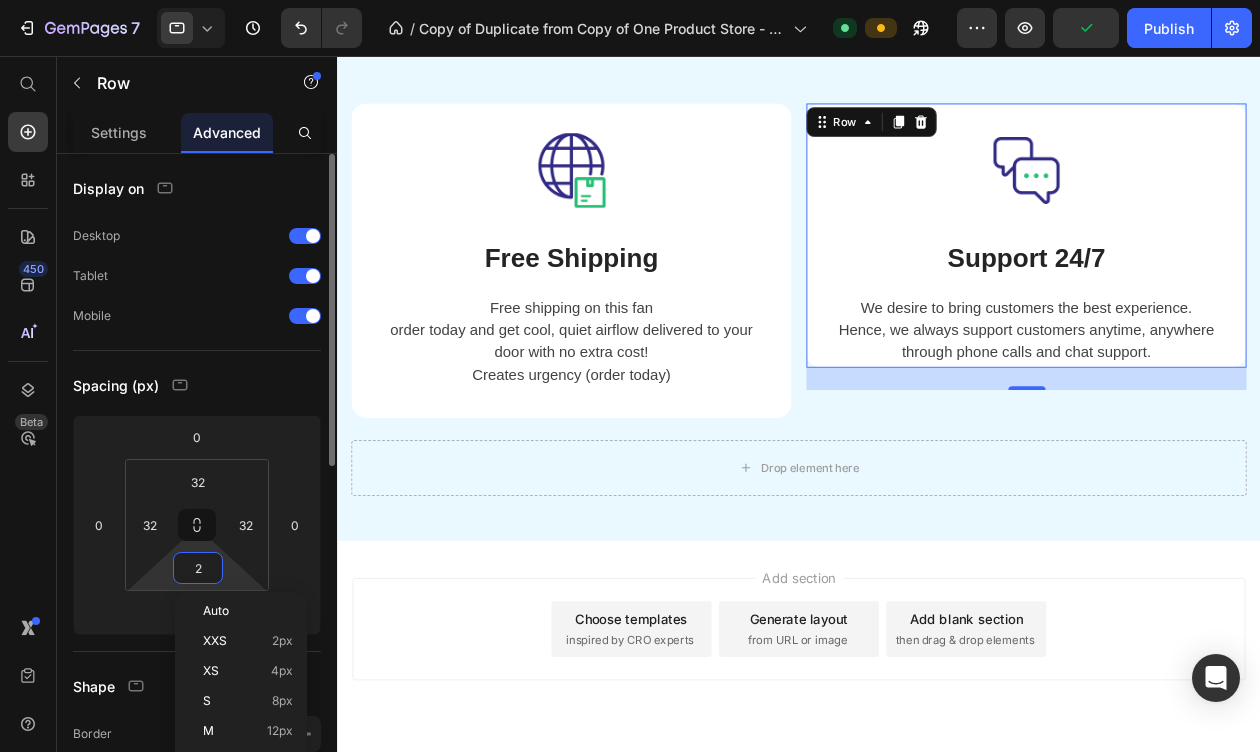 click on "2" at bounding box center [198, 568] 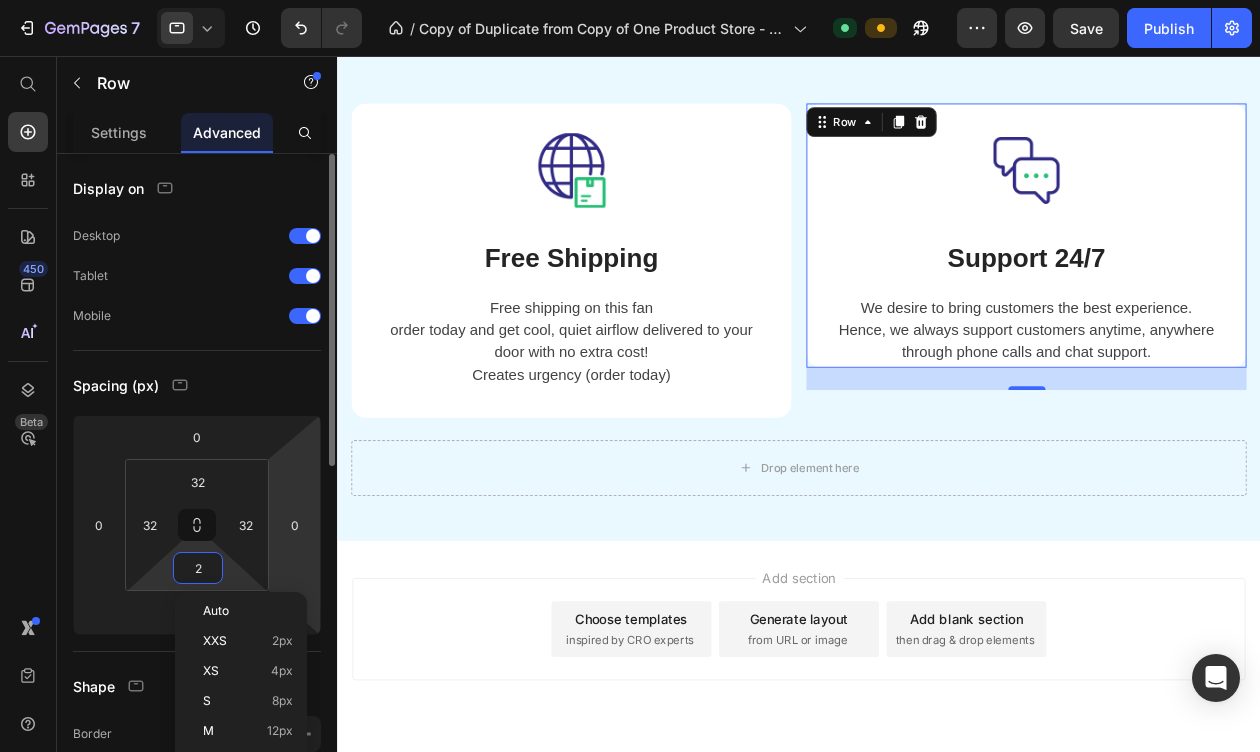 type on "32" 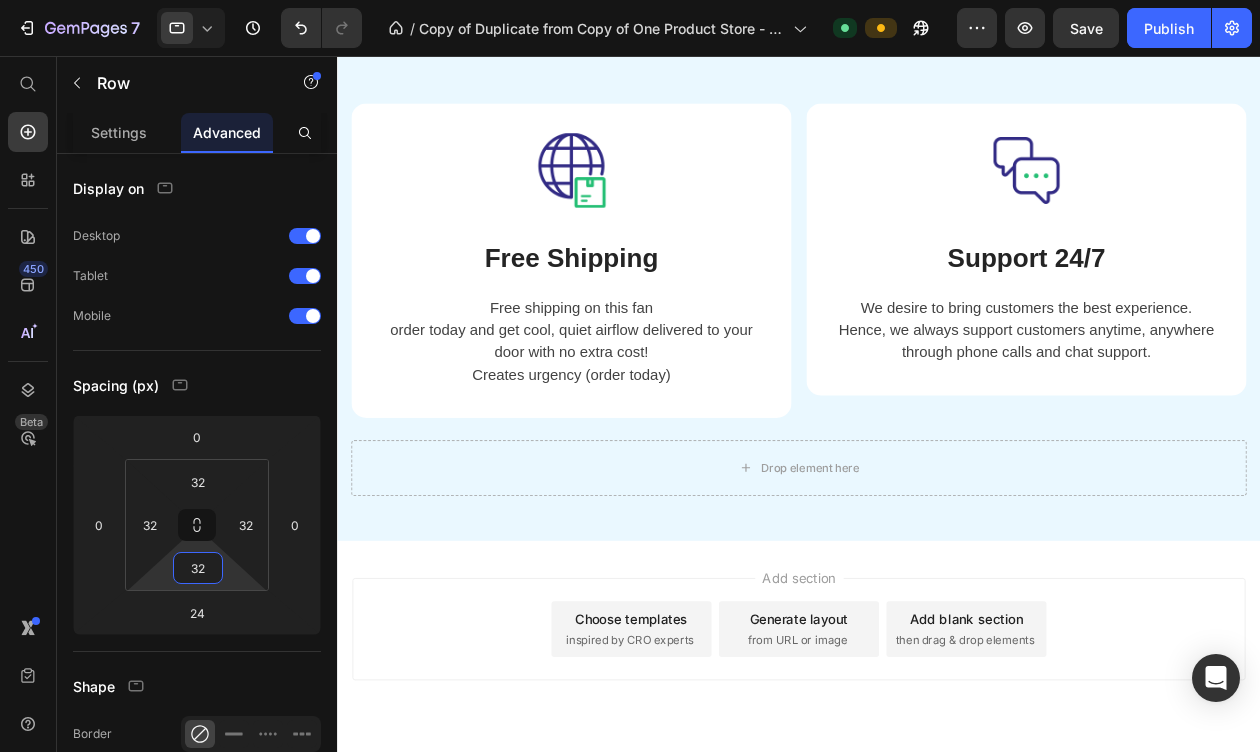 click on "Add section Choose templates inspired by CRO experts Generate layout from URL or image Add blank section then drag & drop elements" at bounding box center [833, 672] 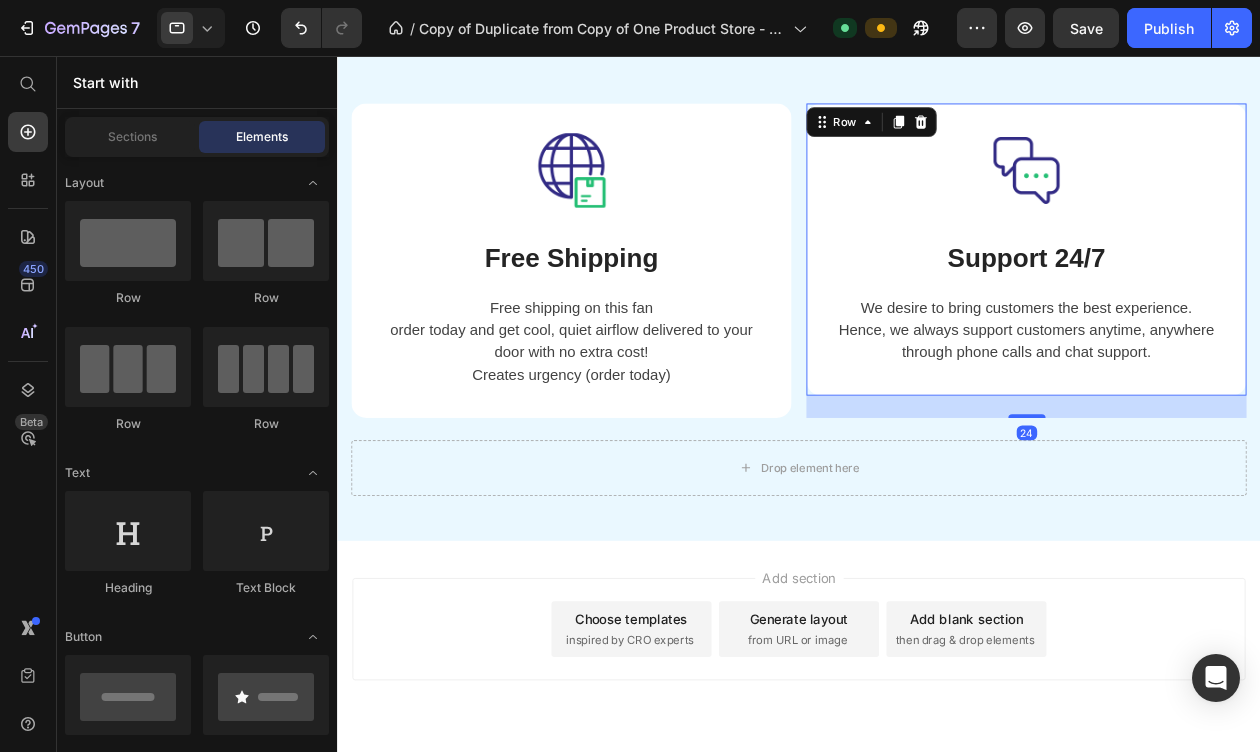 click on "Image Support 24/7 Heading We desire to bring customers the best experience. Hence, we always support customers anytime, anywhere through phone calls and chat support. Text block Row   24" at bounding box center (1077, 264) 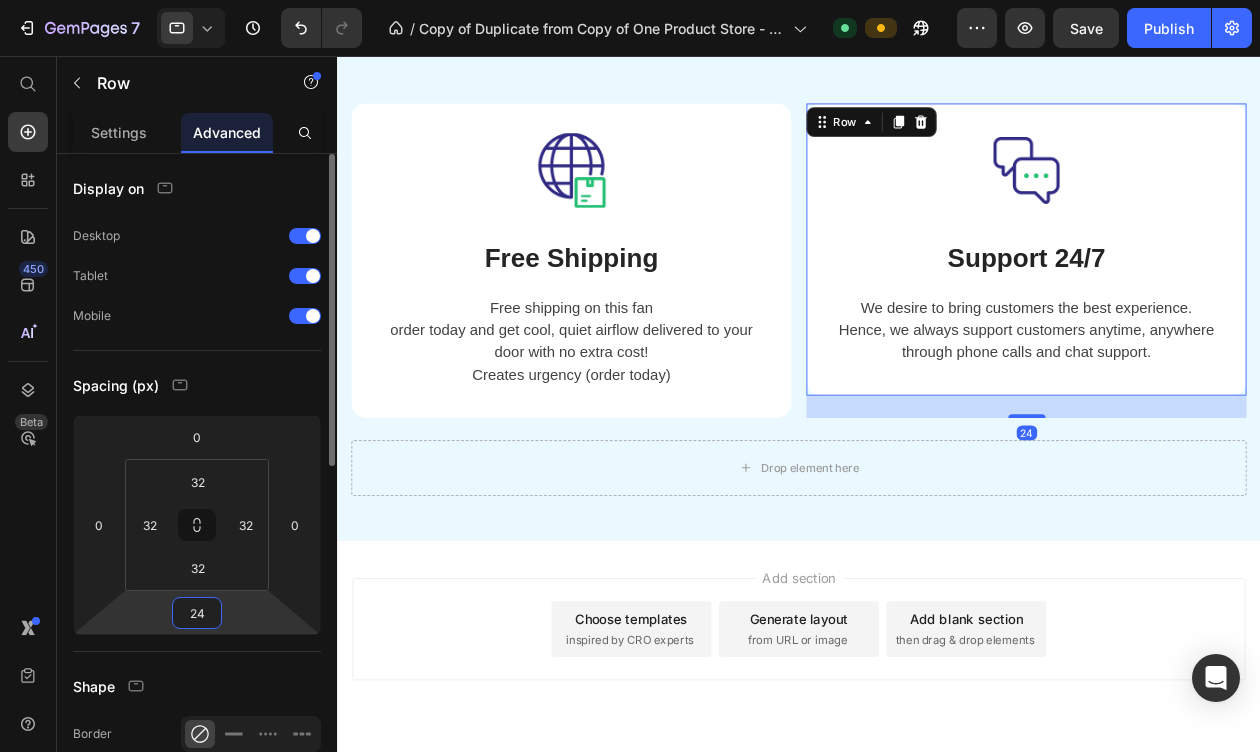 click on "24" at bounding box center [197, 613] 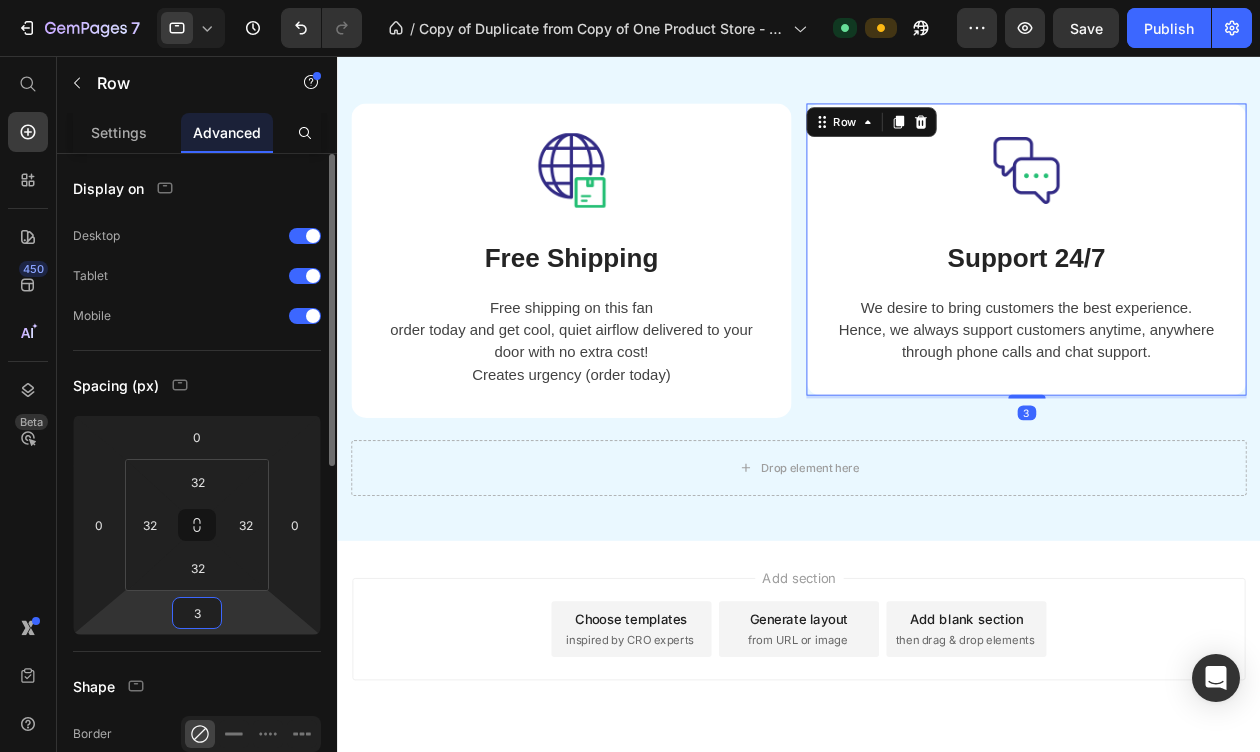 type on "32" 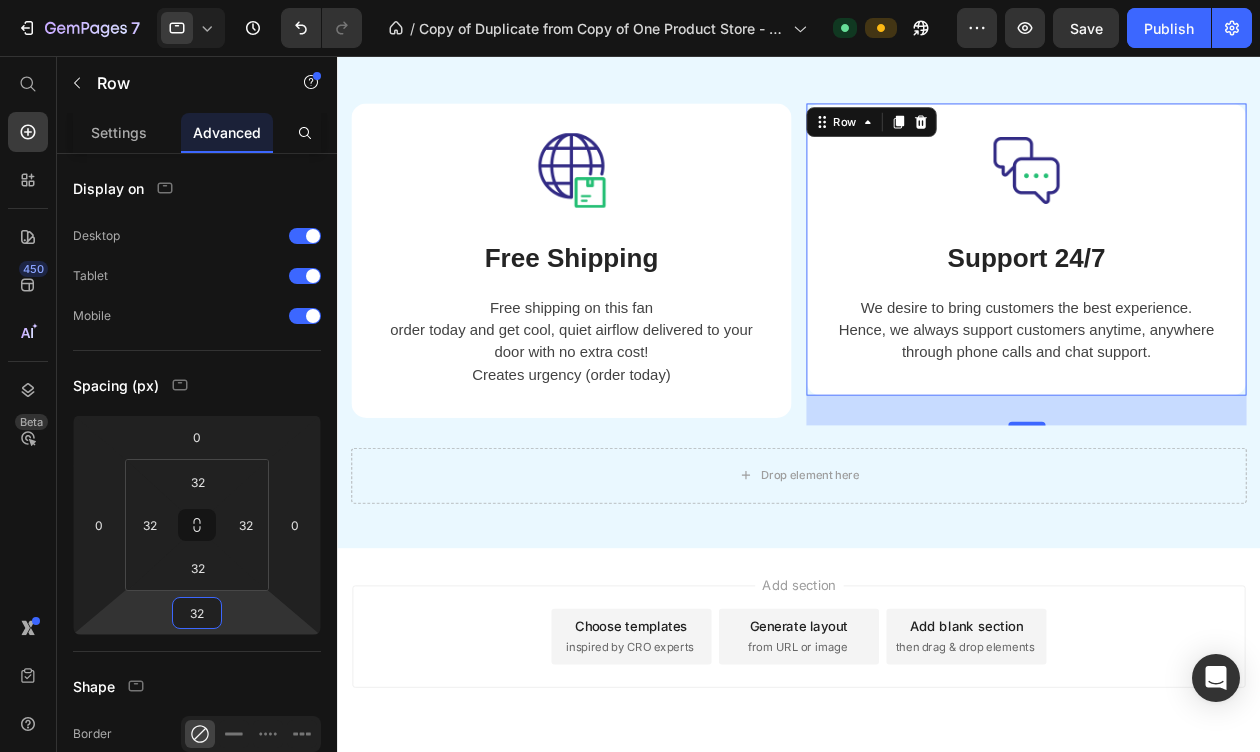 type on "2" 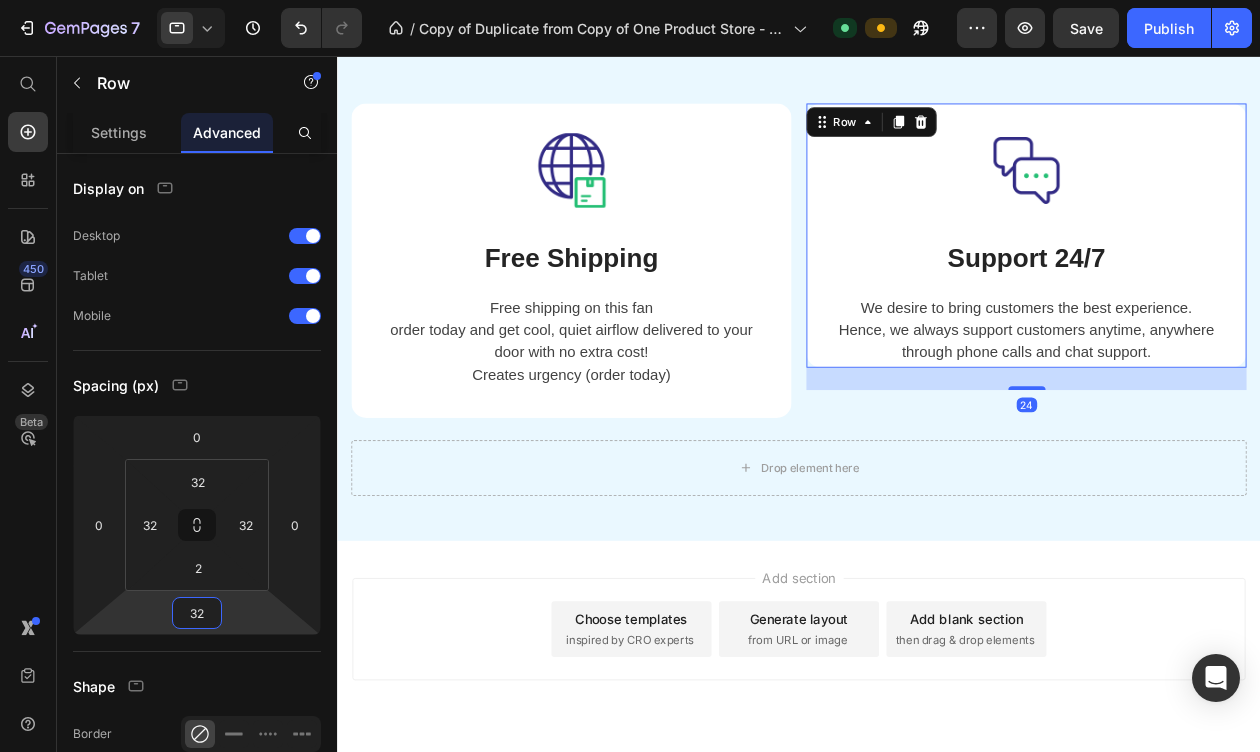 type on "24" 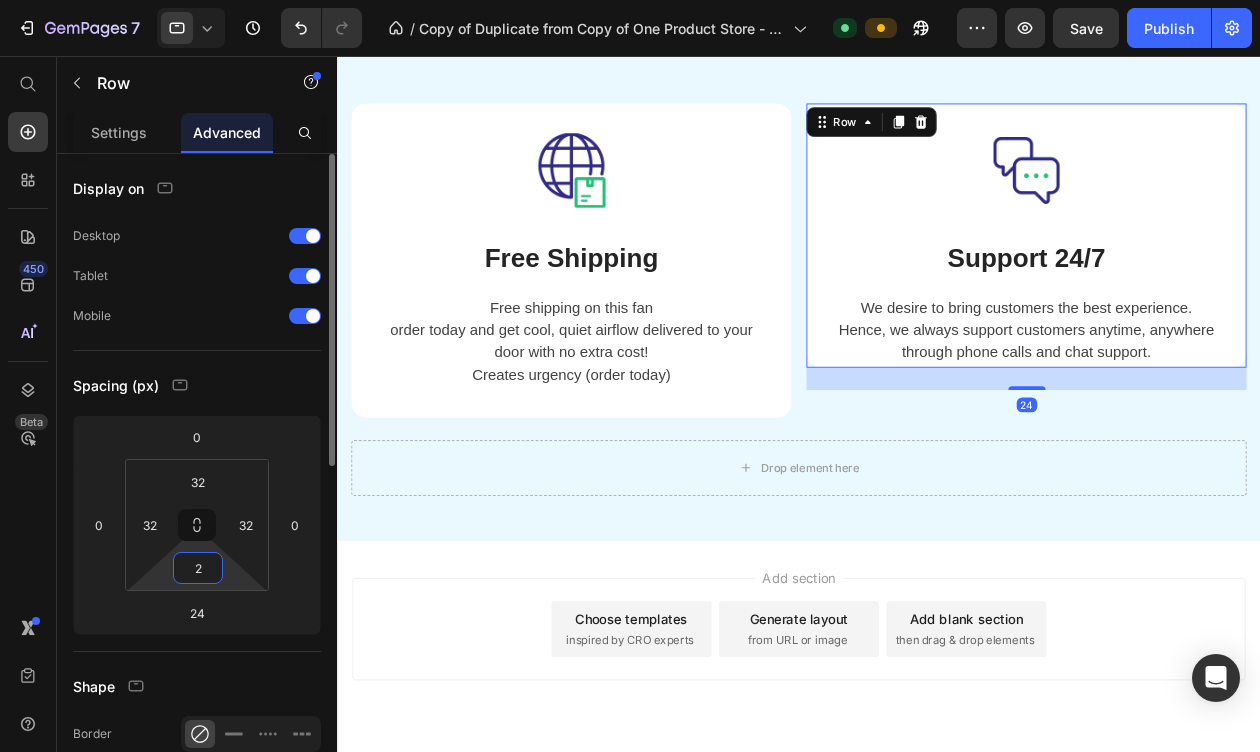 click on "2" at bounding box center (198, 568) 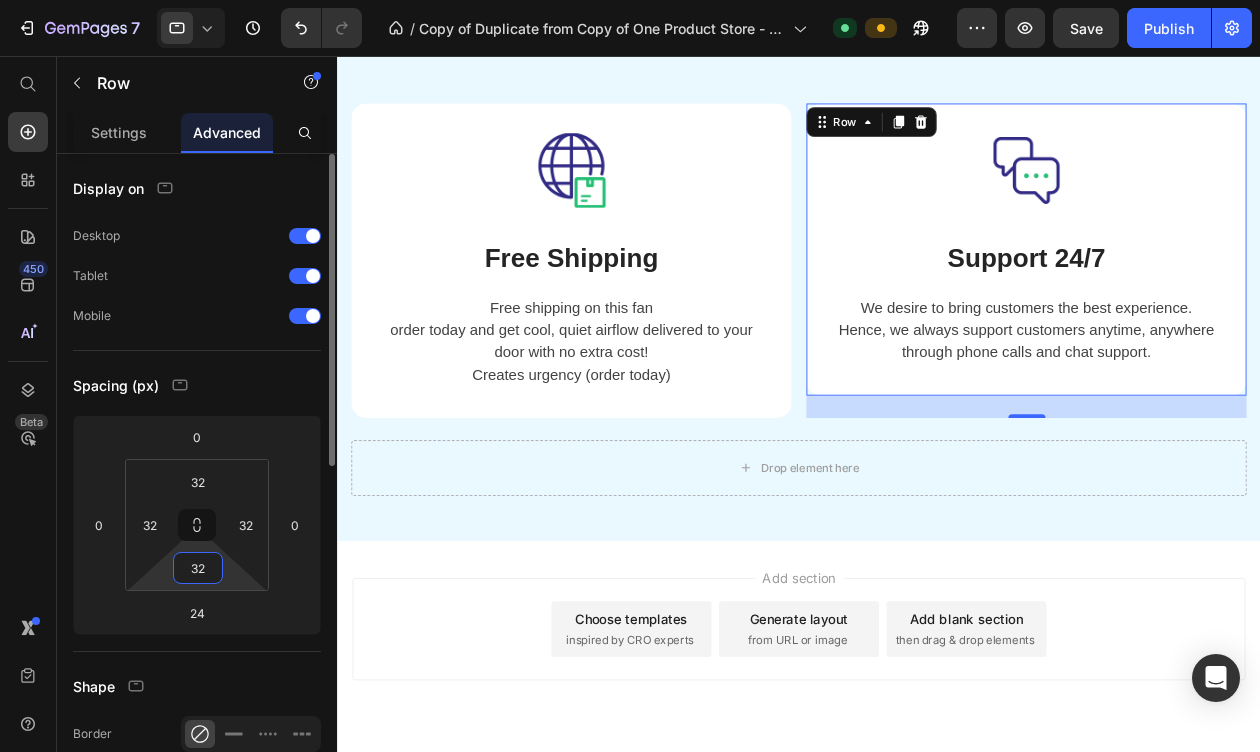 click on "32" at bounding box center [198, 568] 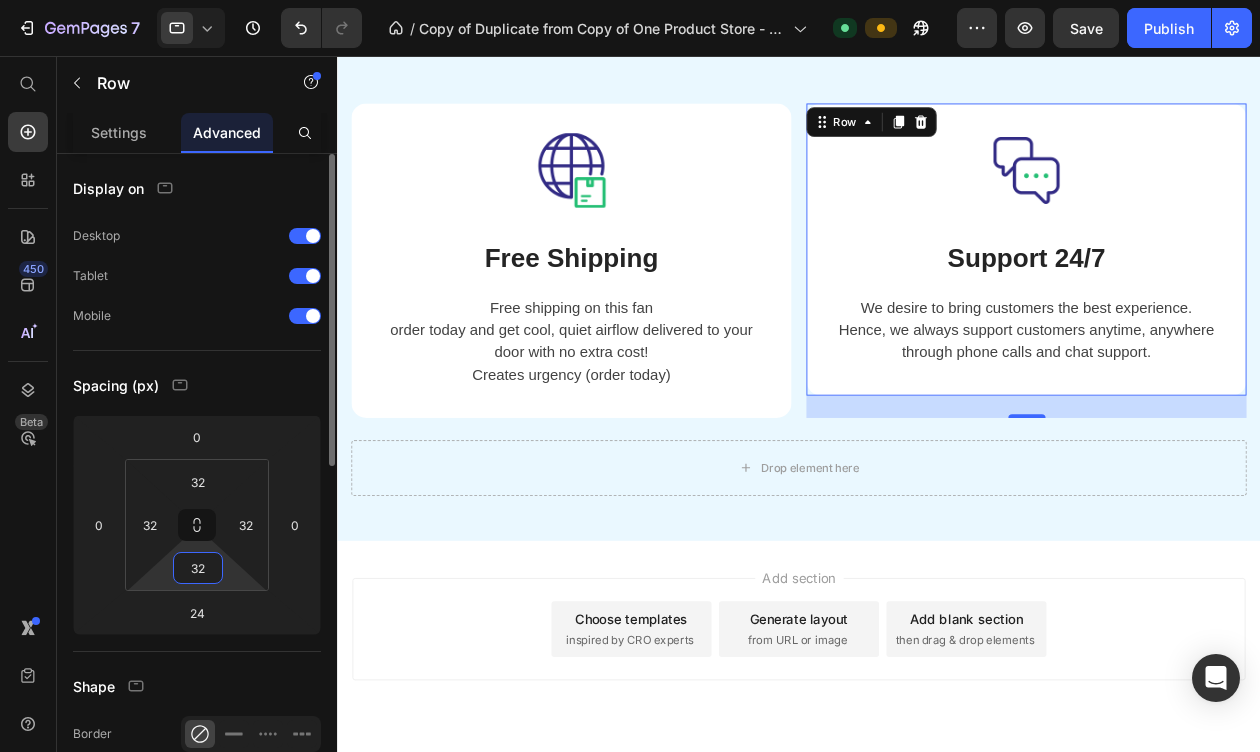 click on "32" at bounding box center (198, 568) 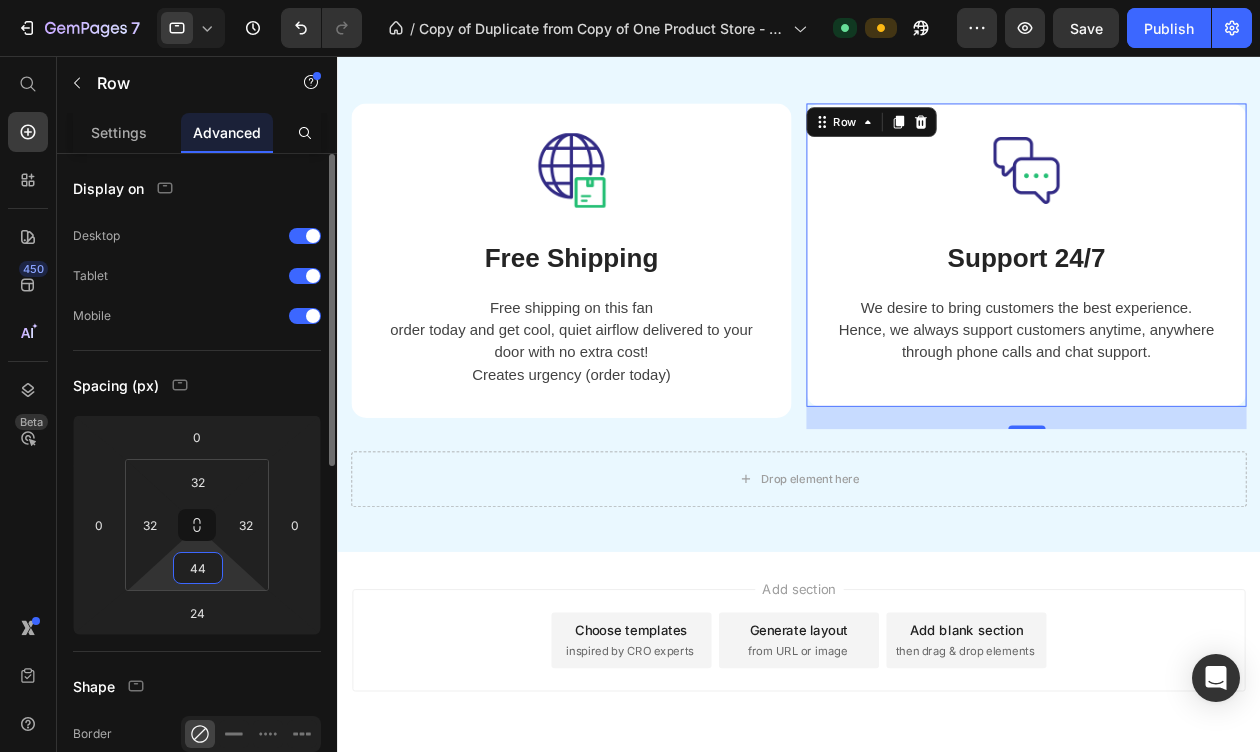 click on "44" at bounding box center (198, 568) 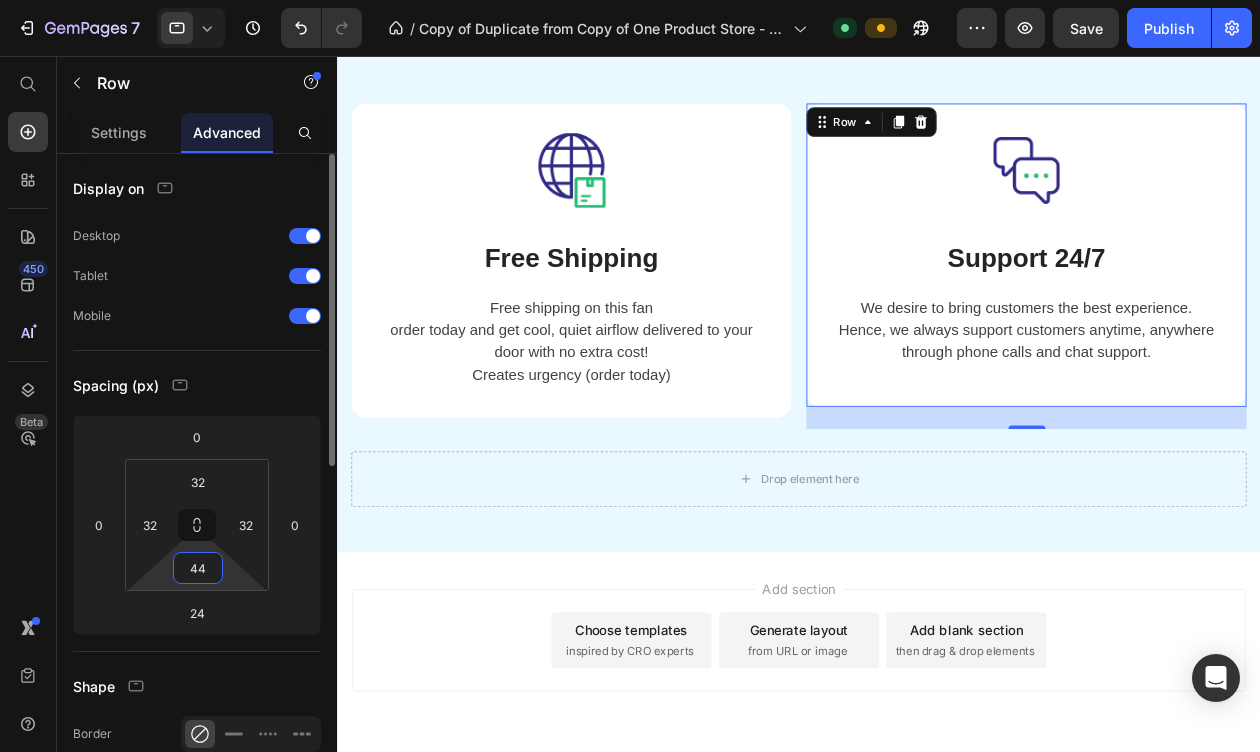 click on "44" at bounding box center [198, 568] 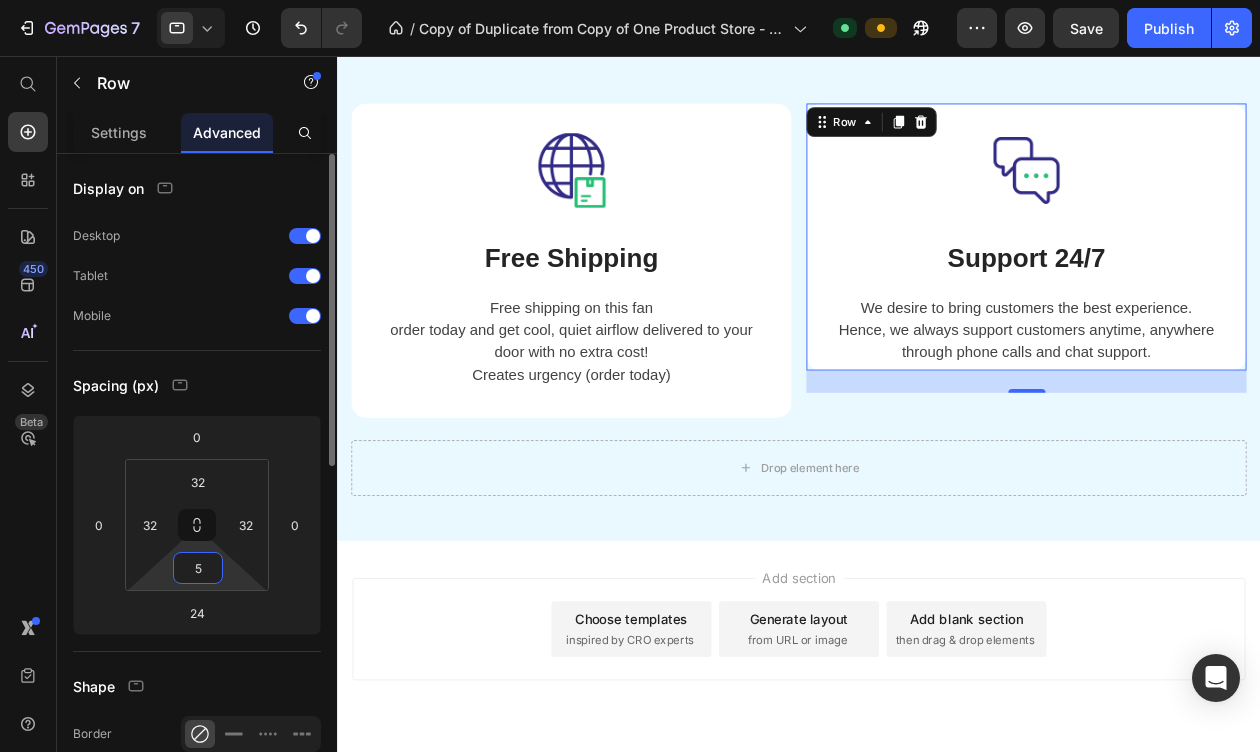 type on "54" 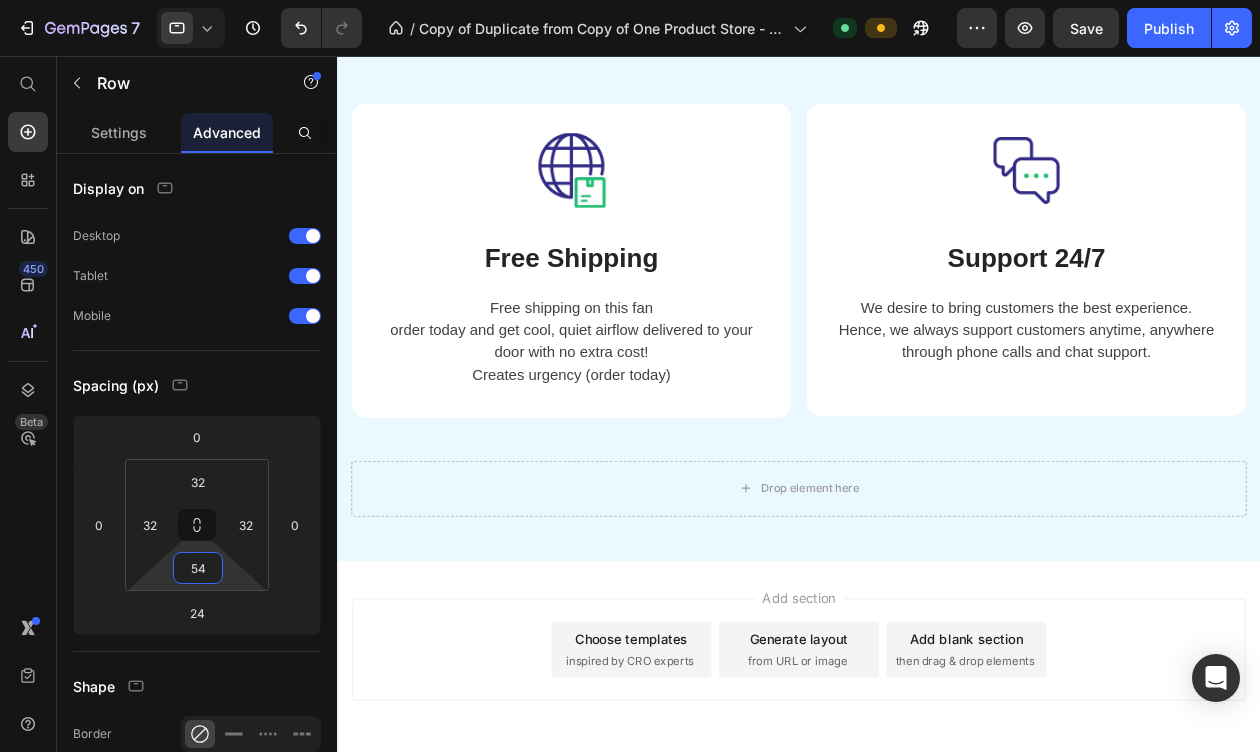 click on "Add section Choose templates inspired by CRO experts Generate layout from URL or image Add blank section then drag & drop elements" at bounding box center (833, 722) 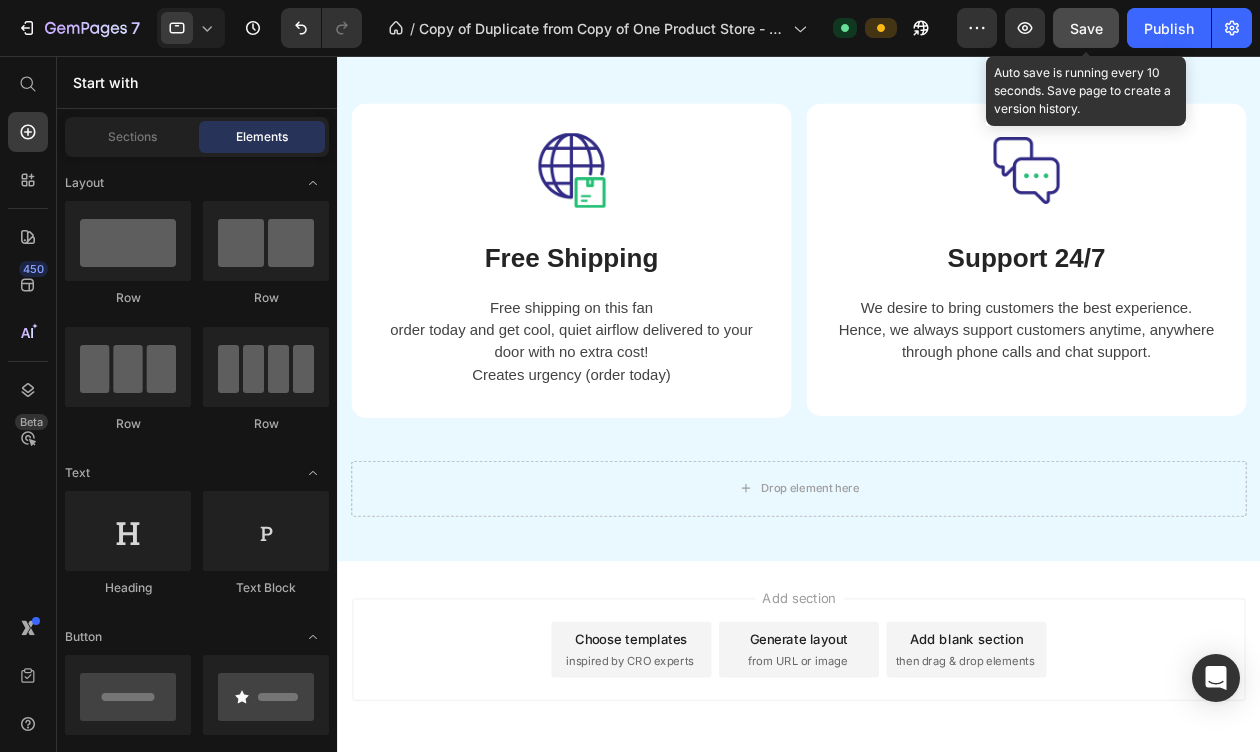 click on "Save" 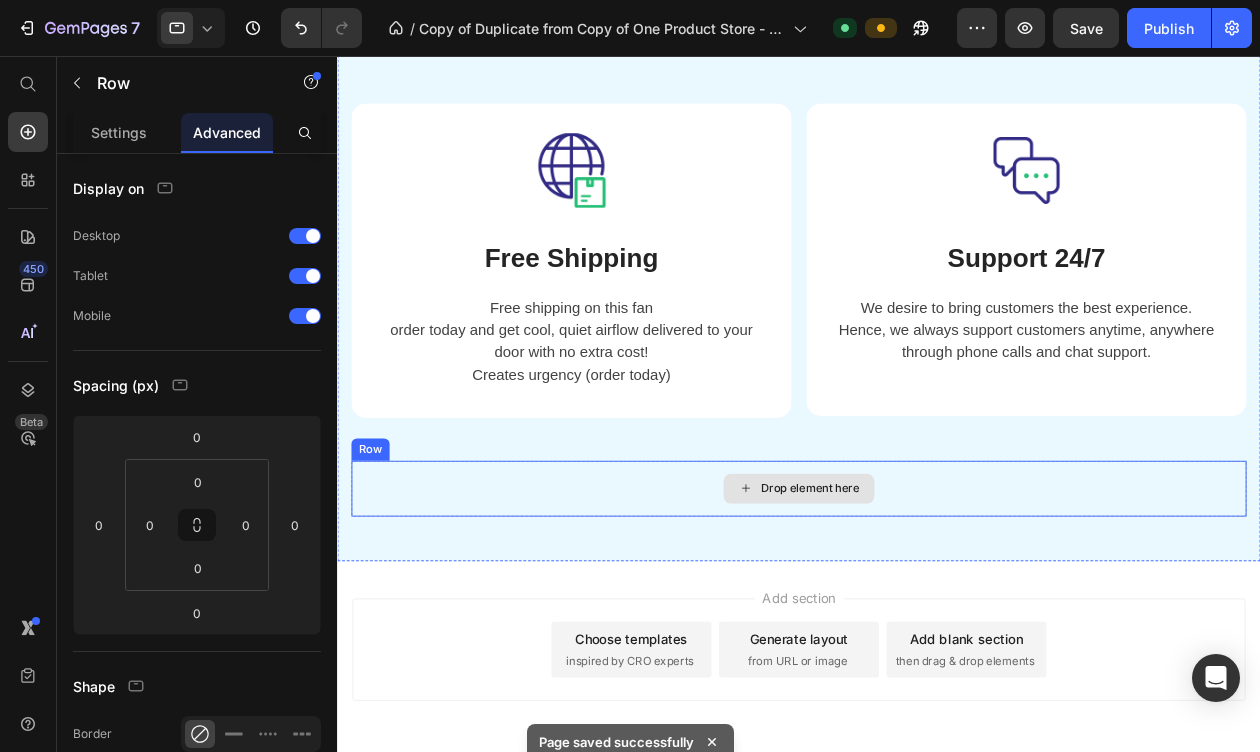 click on "Drop element here" at bounding box center [833, 521] 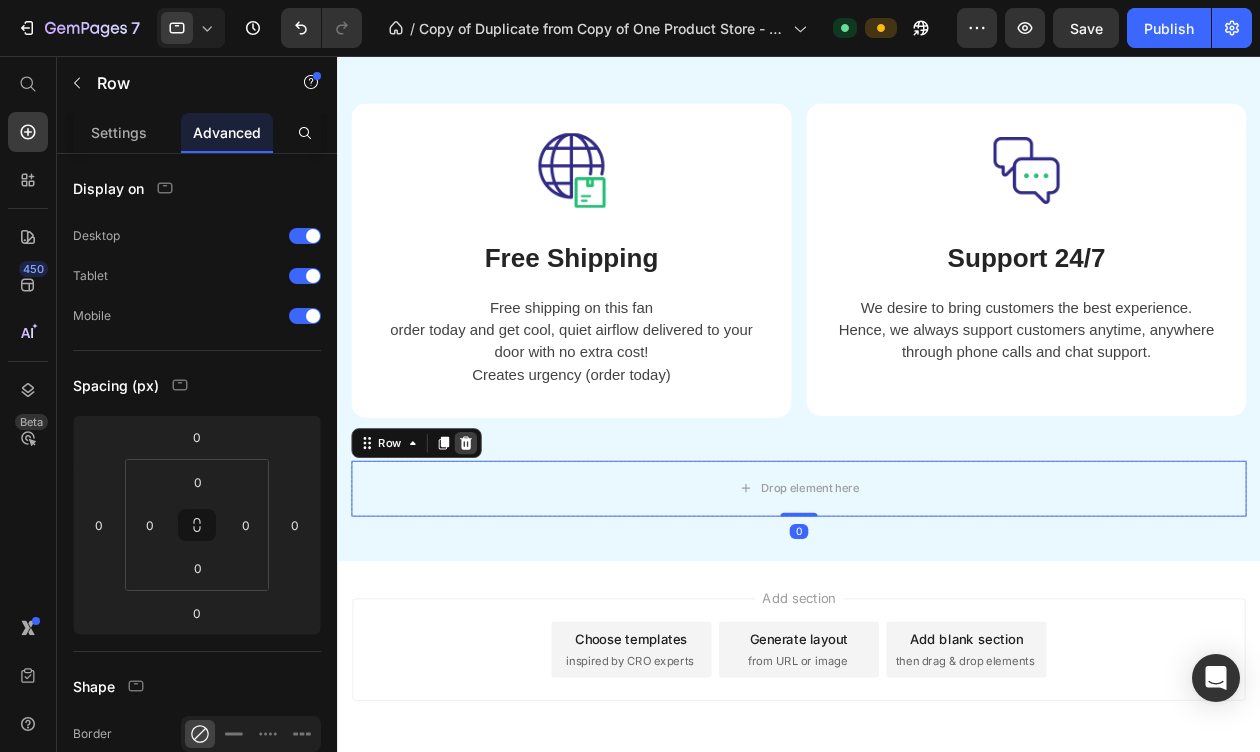 click 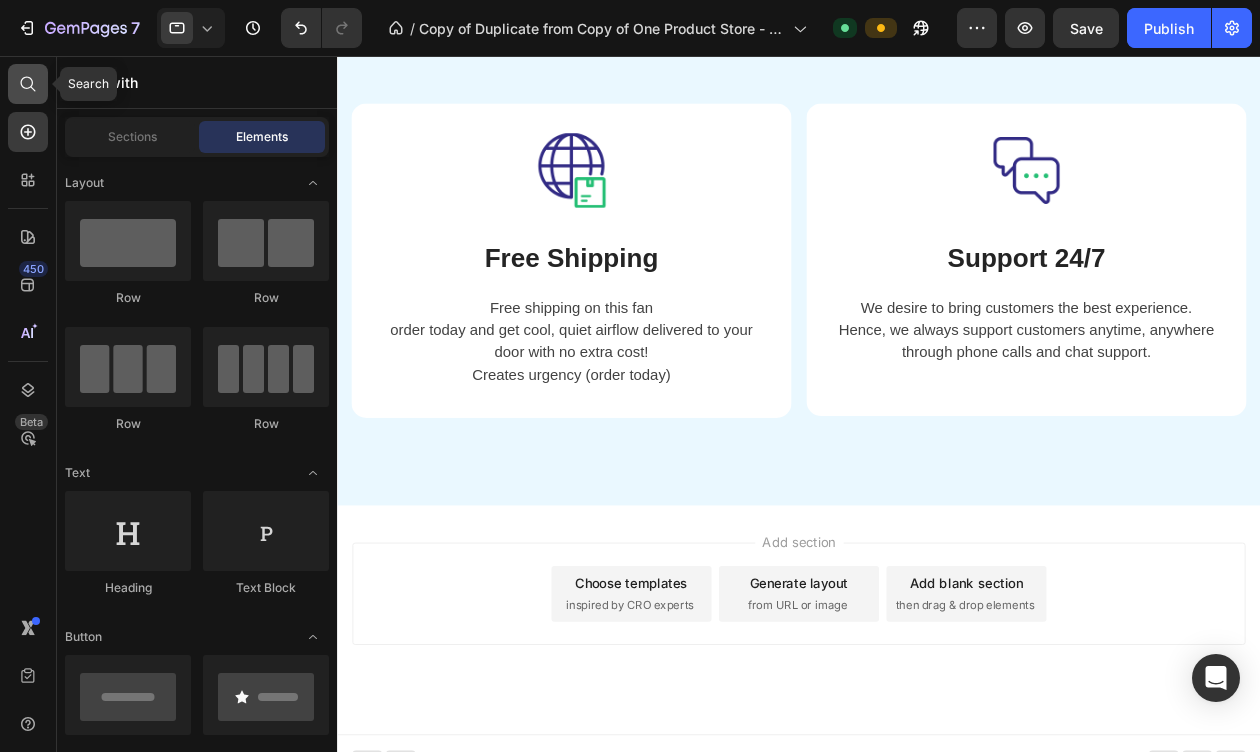 click 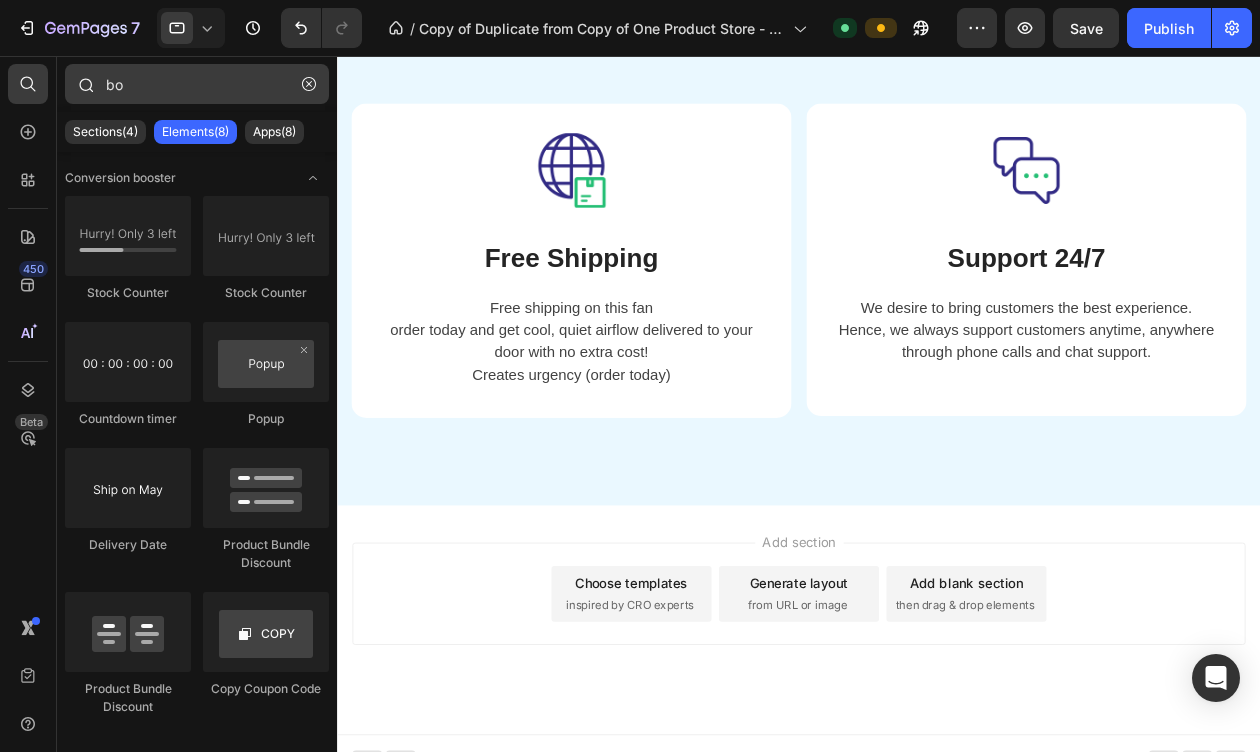 type on "b" 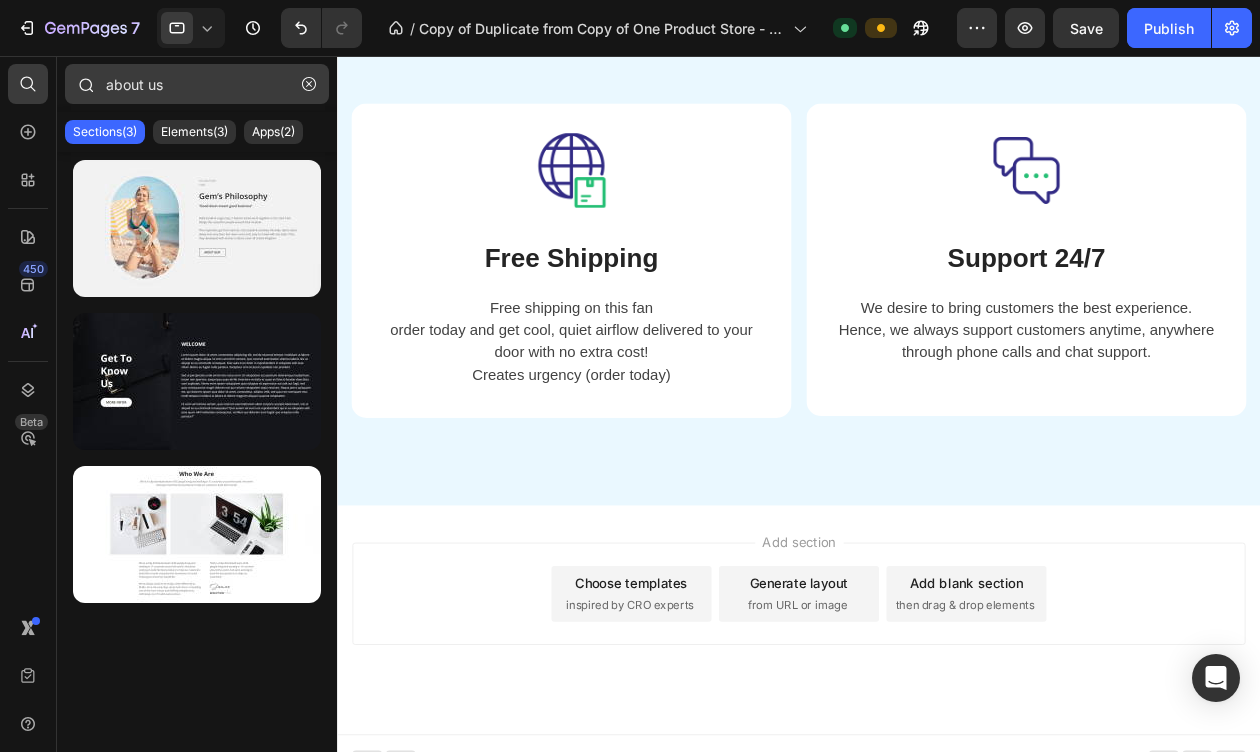 click on "about us" at bounding box center (197, 84) 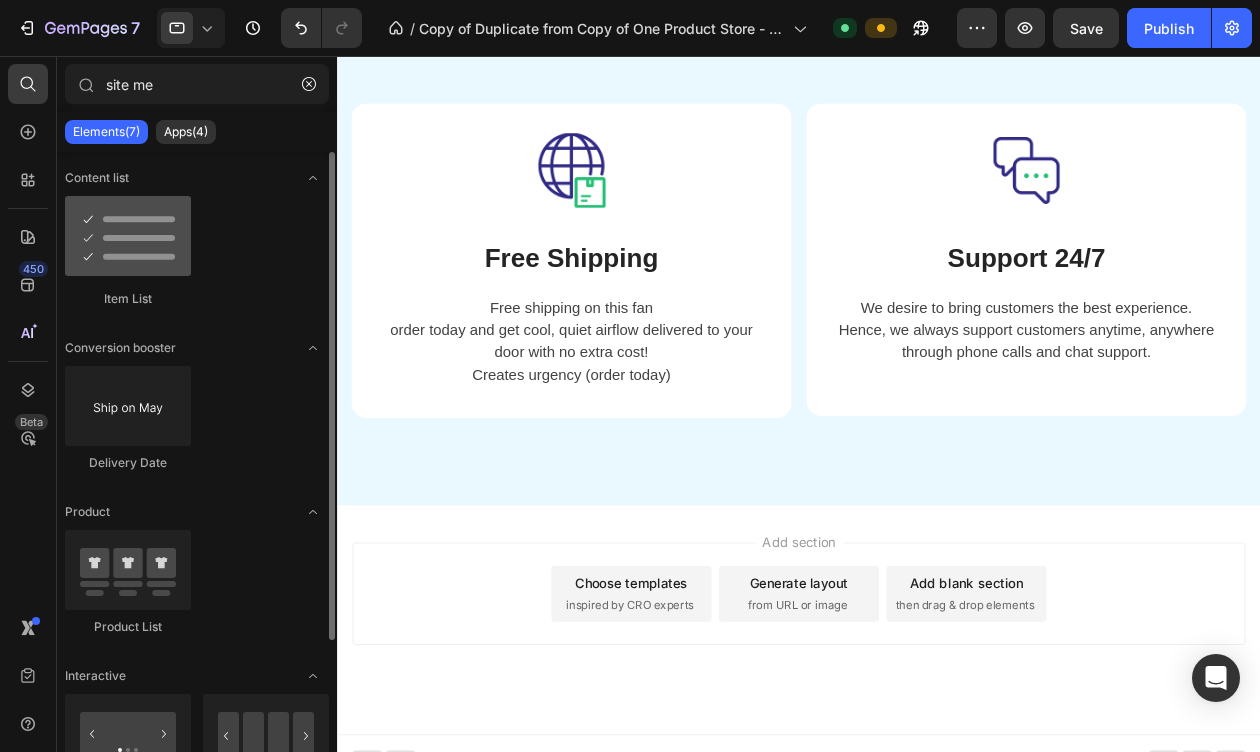 type on "site me" 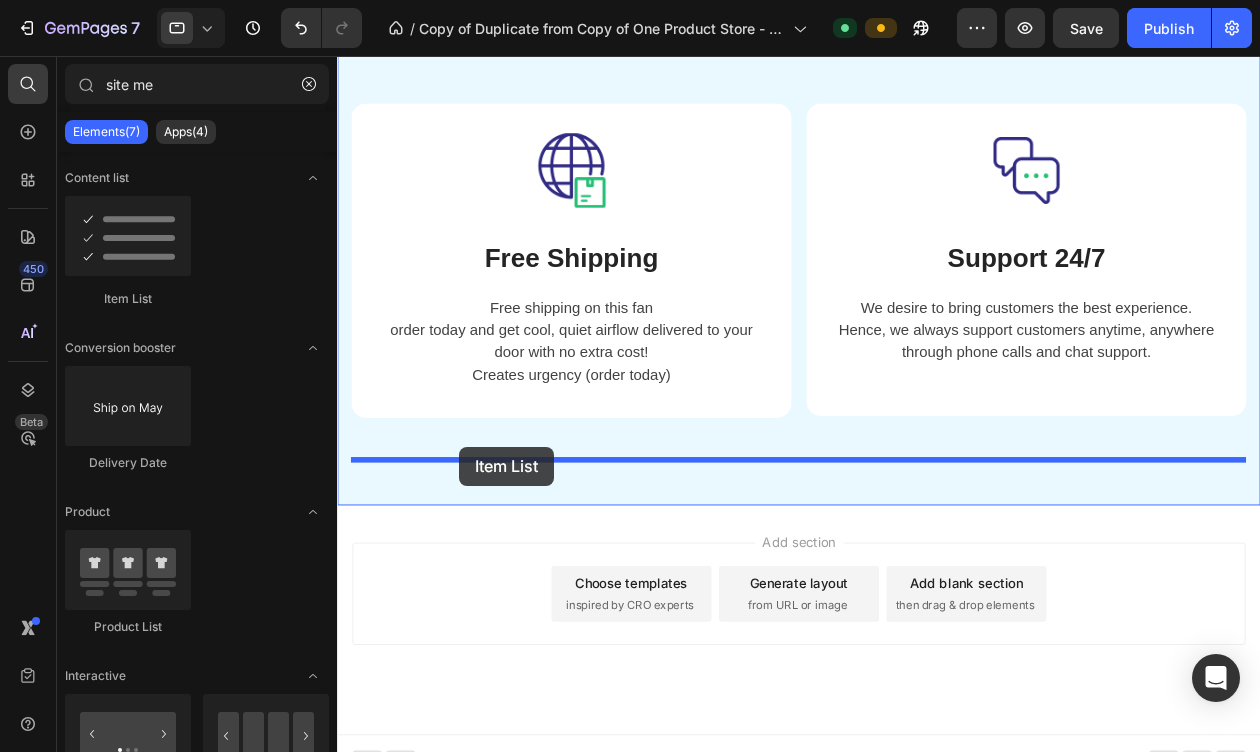 drag, startPoint x: 467, startPoint y: 295, endPoint x: 468, endPoint y: 476, distance: 181.00276 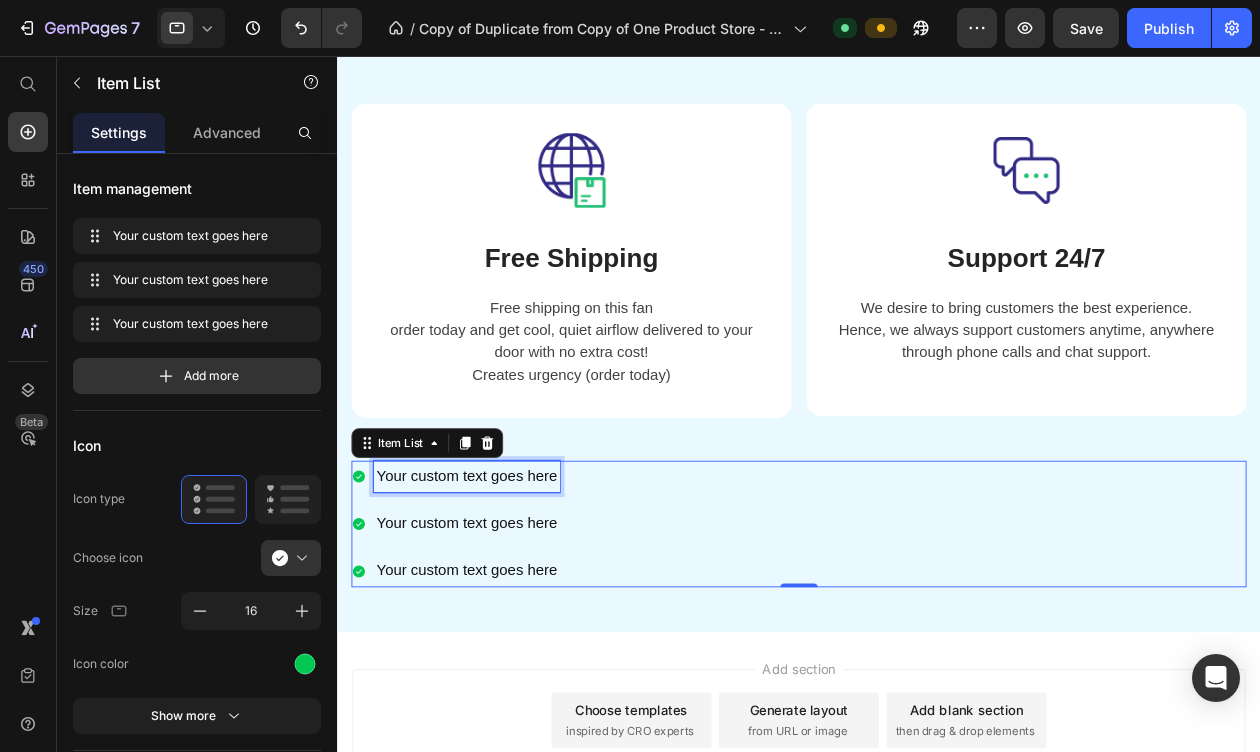 click on "Your custom text goes here" at bounding box center (476, 508) 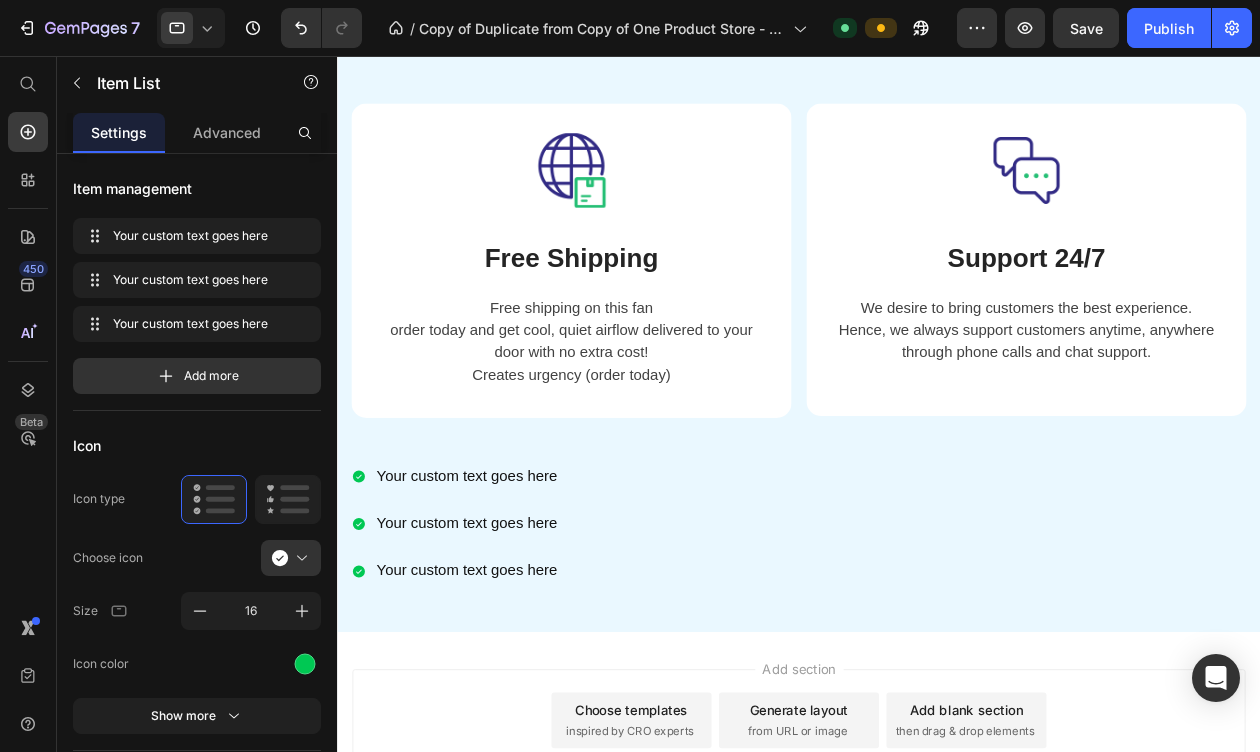 click on "Add section Choose templates inspired by CRO experts Generate layout from URL or image Add blank section then drag & drop elements" at bounding box center (833, 798) 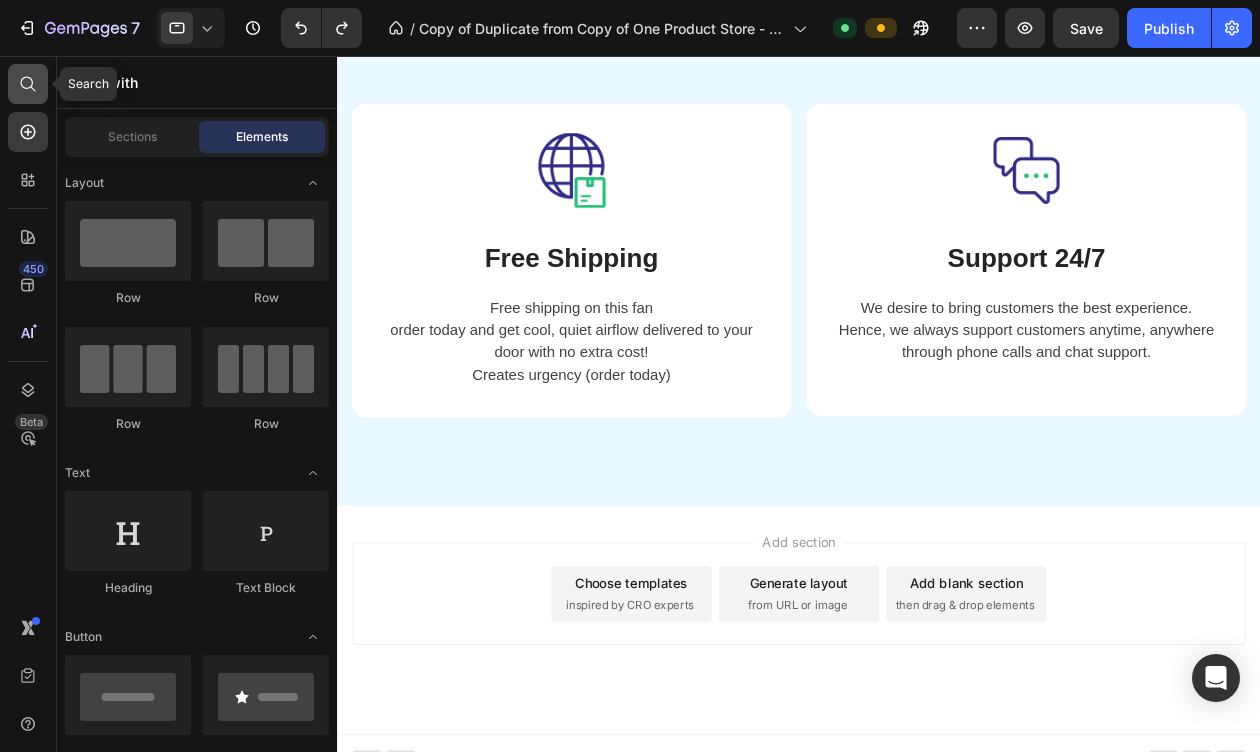 click 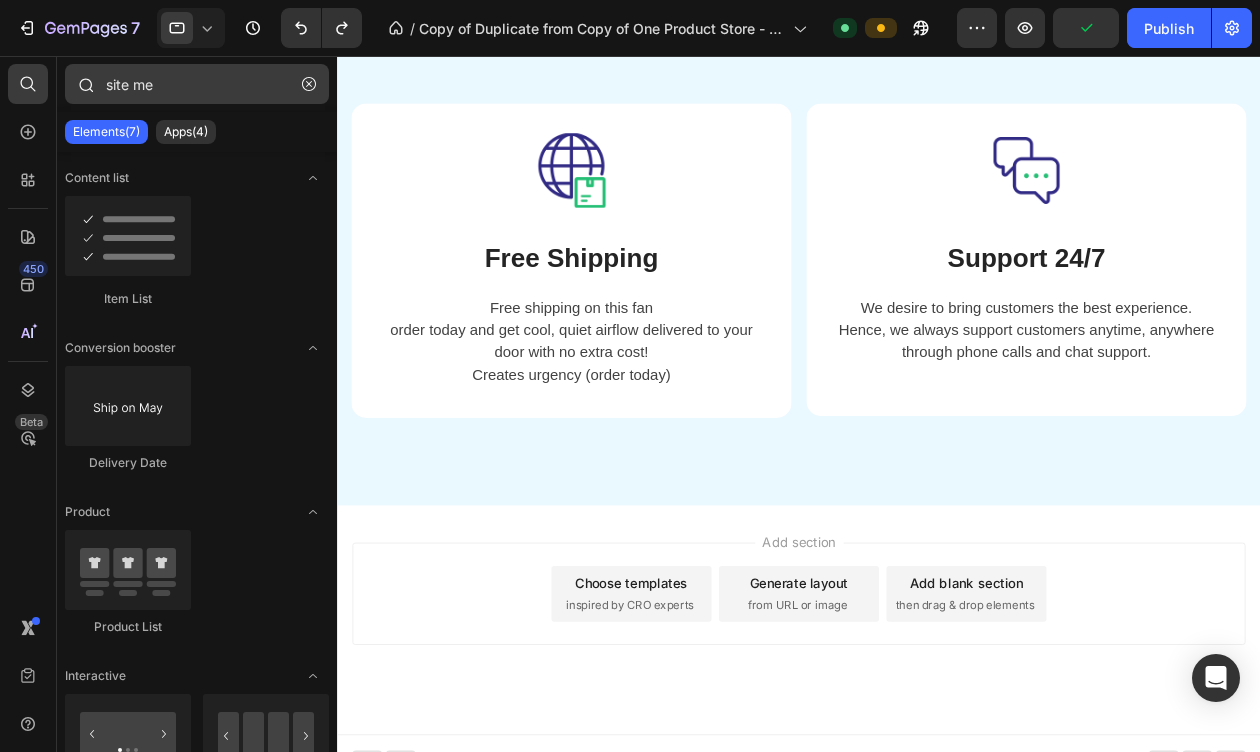 click on "site me" at bounding box center (197, 84) 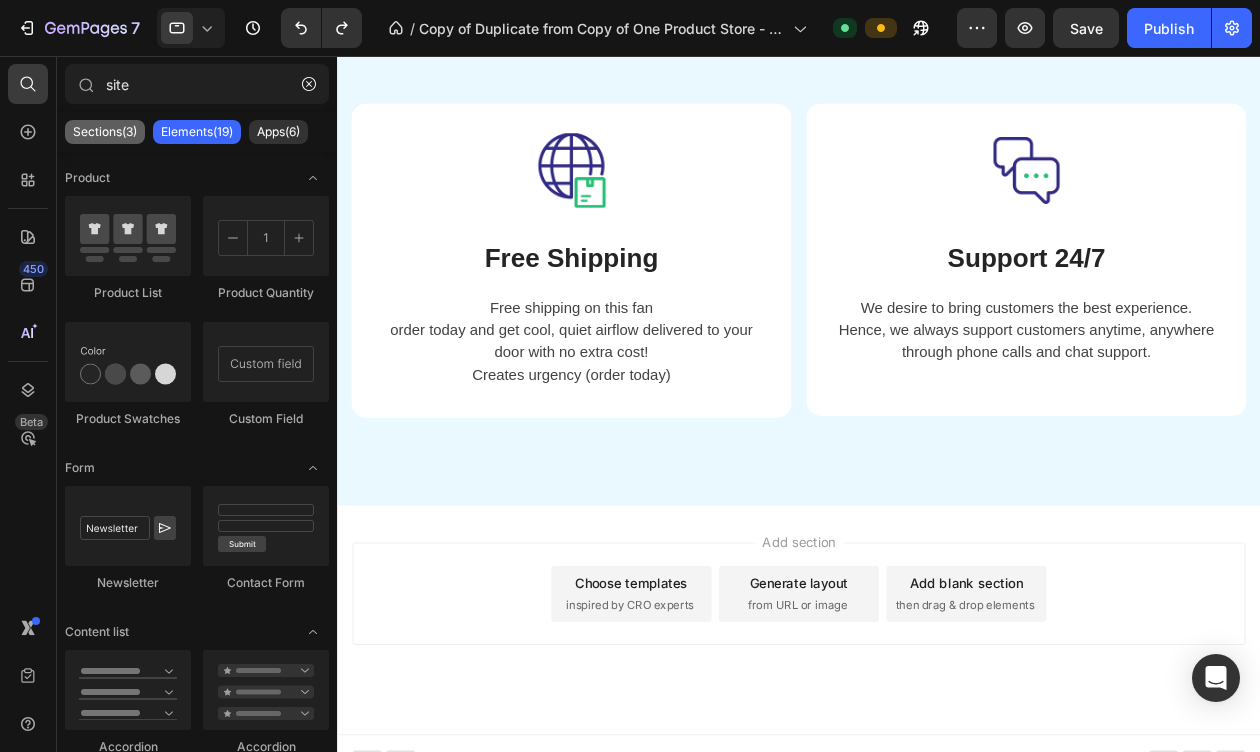 type on "site" 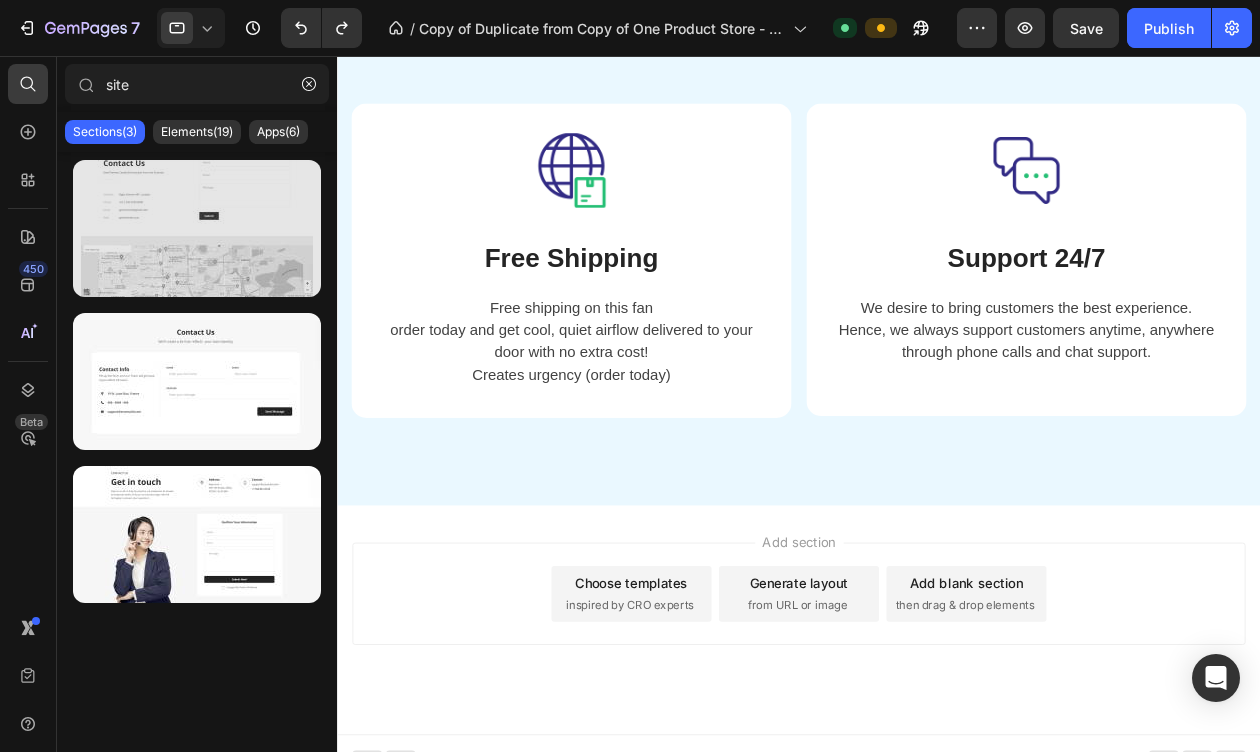 click at bounding box center [197, 228] 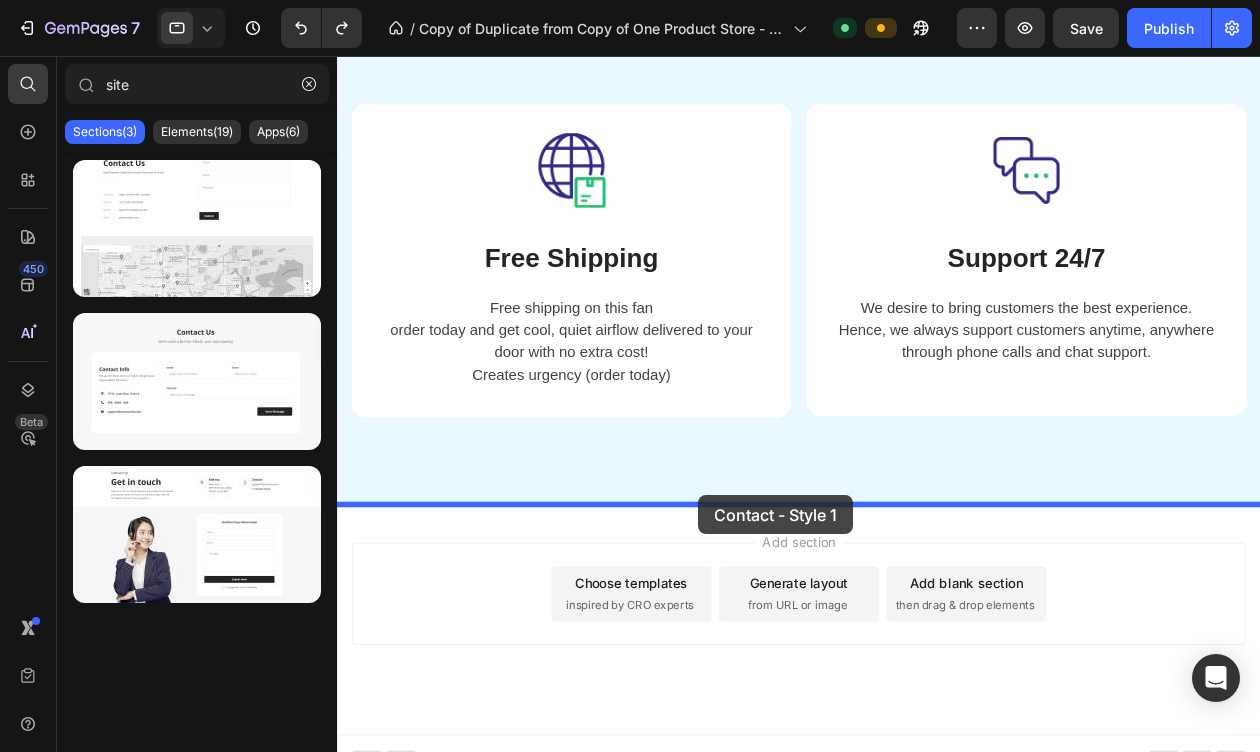 drag, startPoint x: 537, startPoint y: 271, endPoint x: 726, endPoint y: 528, distance: 319.0141 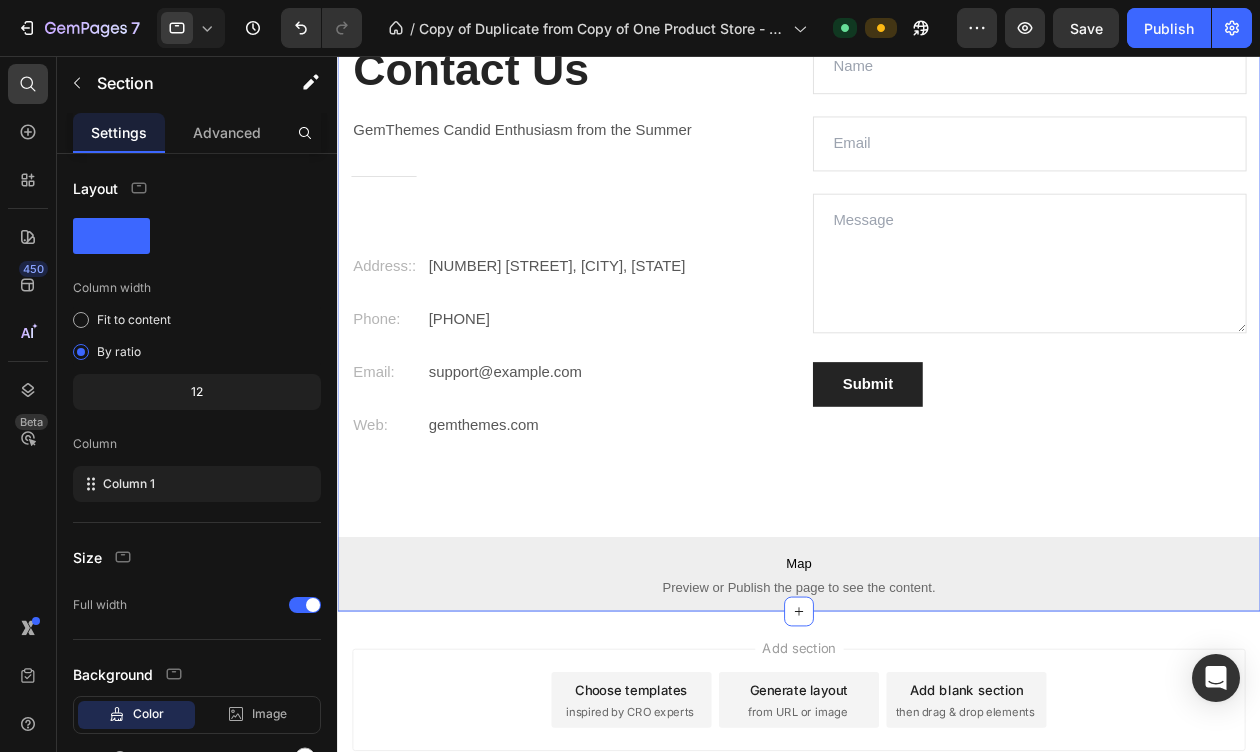 scroll, scrollTop: 6884, scrollLeft: 0, axis: vertical 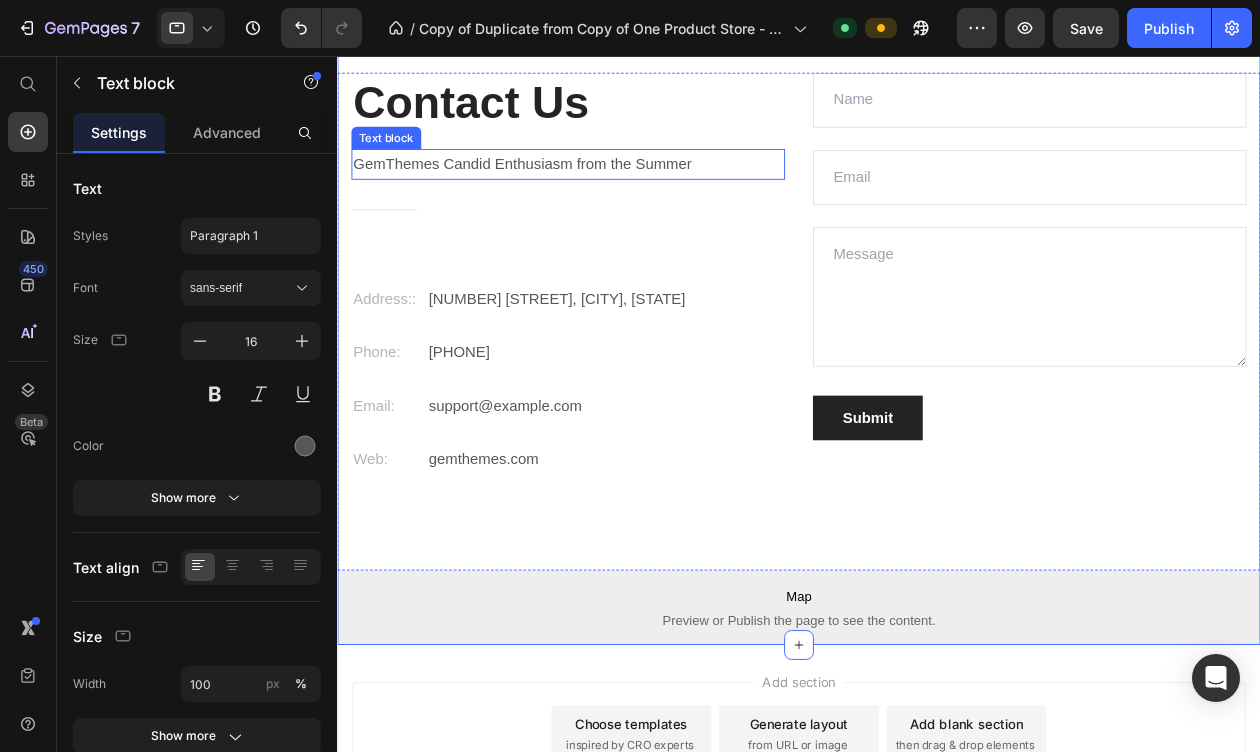 click on "GemThemes Candid Enthusiasm from the Summer" at bounding box center [585, 172] 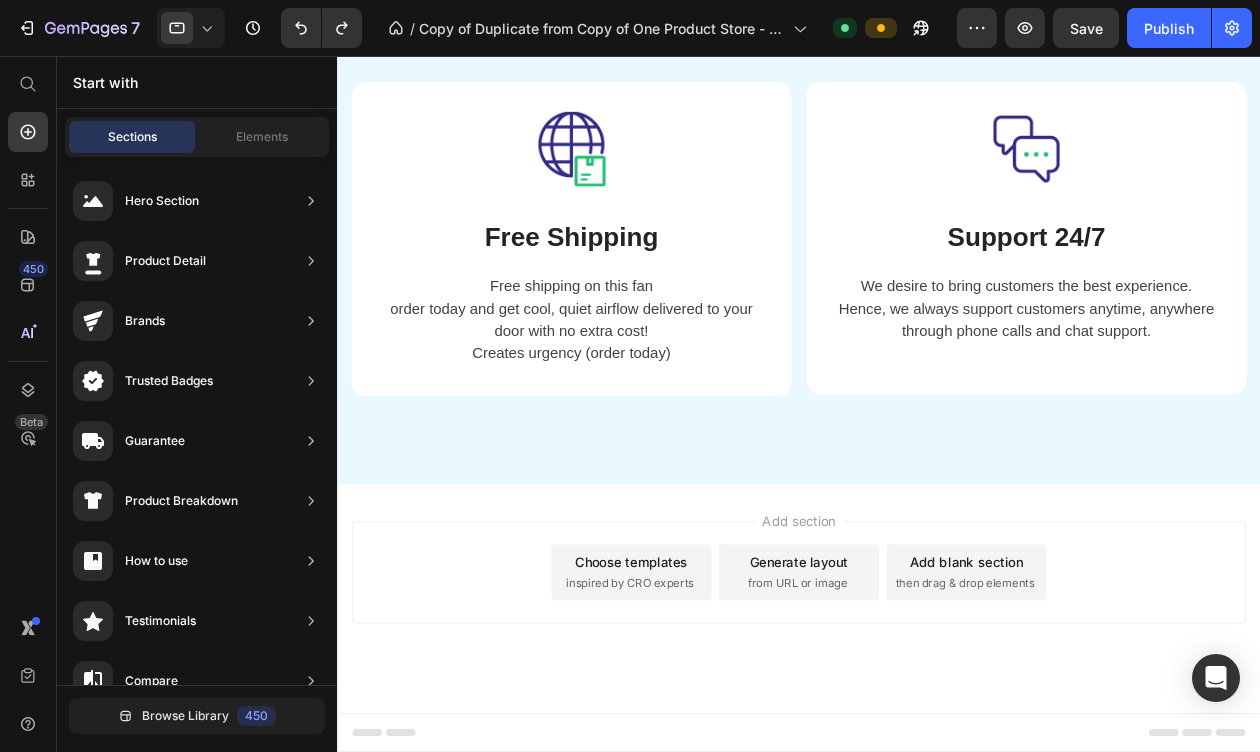 scroll, scrollTop: 6362, scrollLeft: 0, axis: vertical 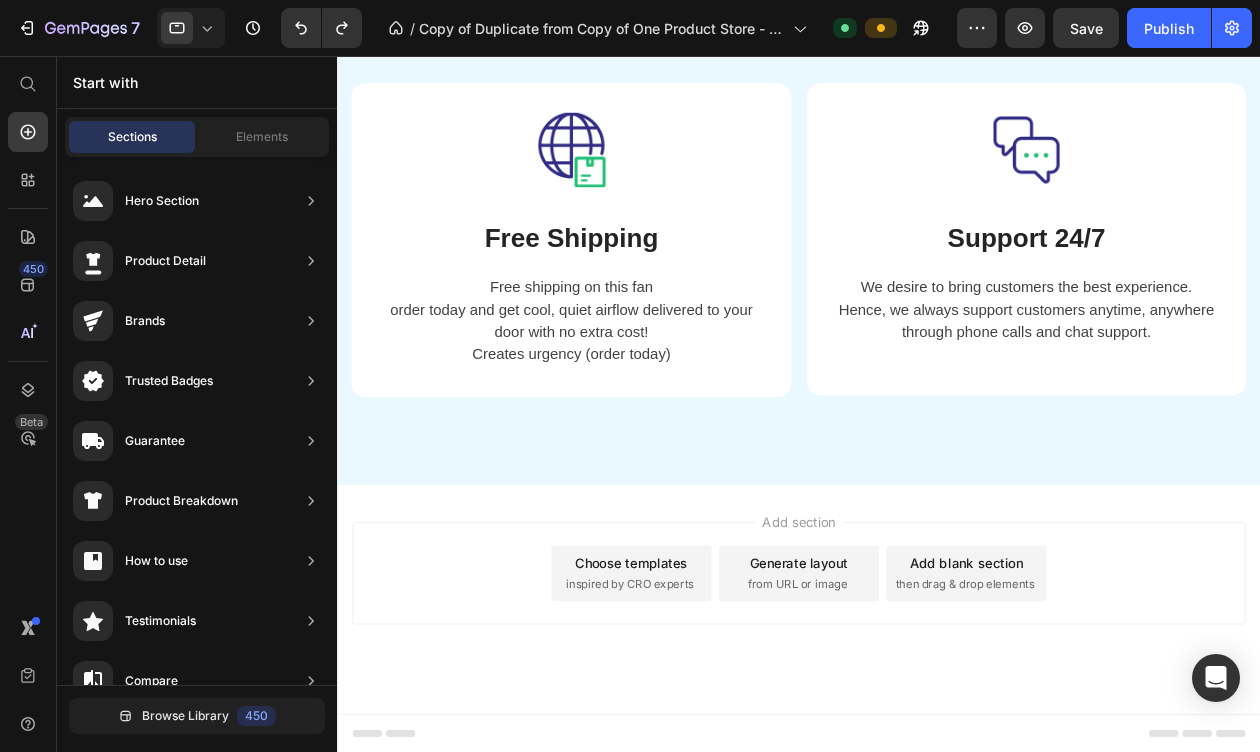 click on "Add section Choose templates inspired by CRO experts Generate layout from URL or image Add blank section then drag & drop elements" at bounding box center (833, 640) 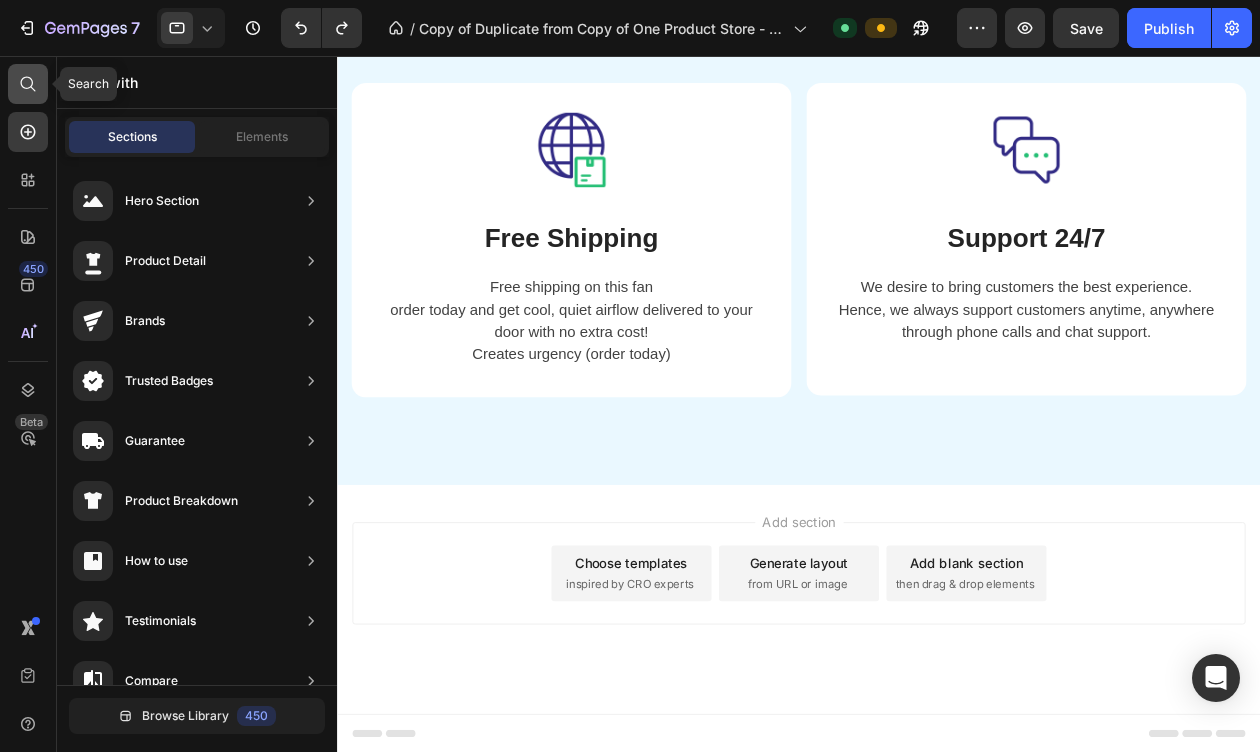 click 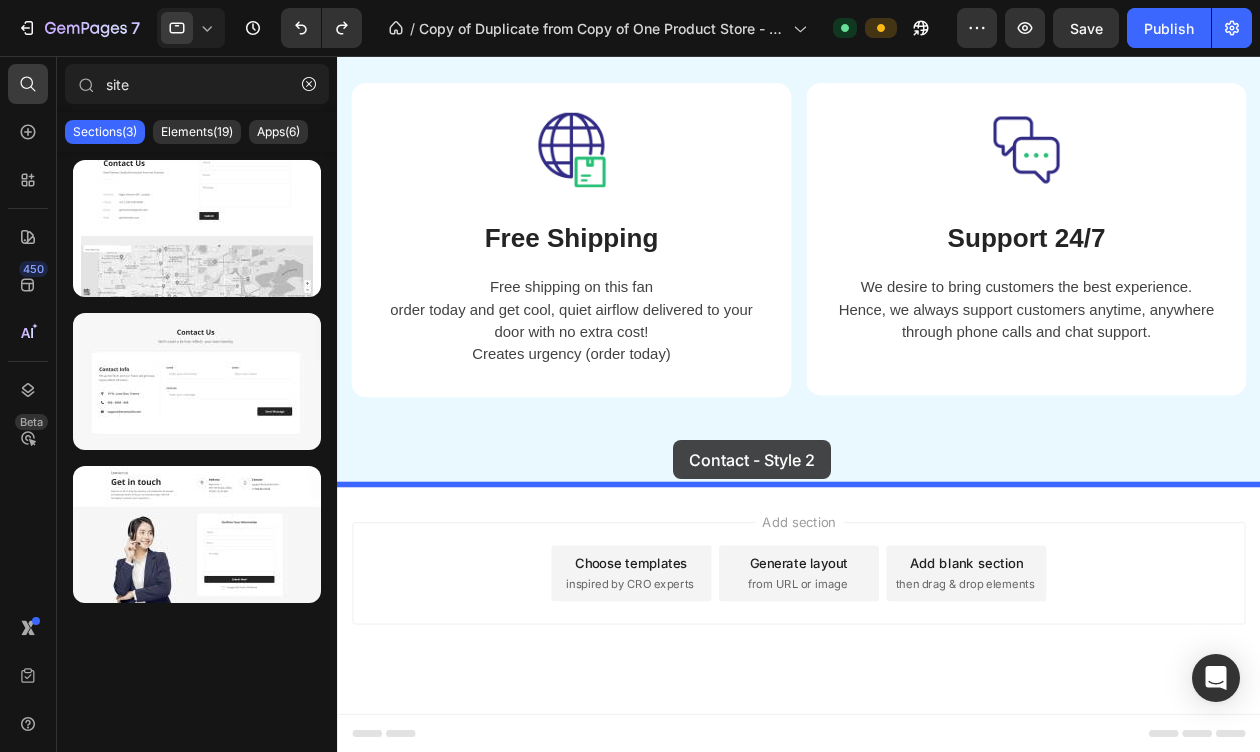 drag, startPoint x: 509, startPoint y: 444, endPoint x: 698, endPoint y: 469, distance: 190.64627 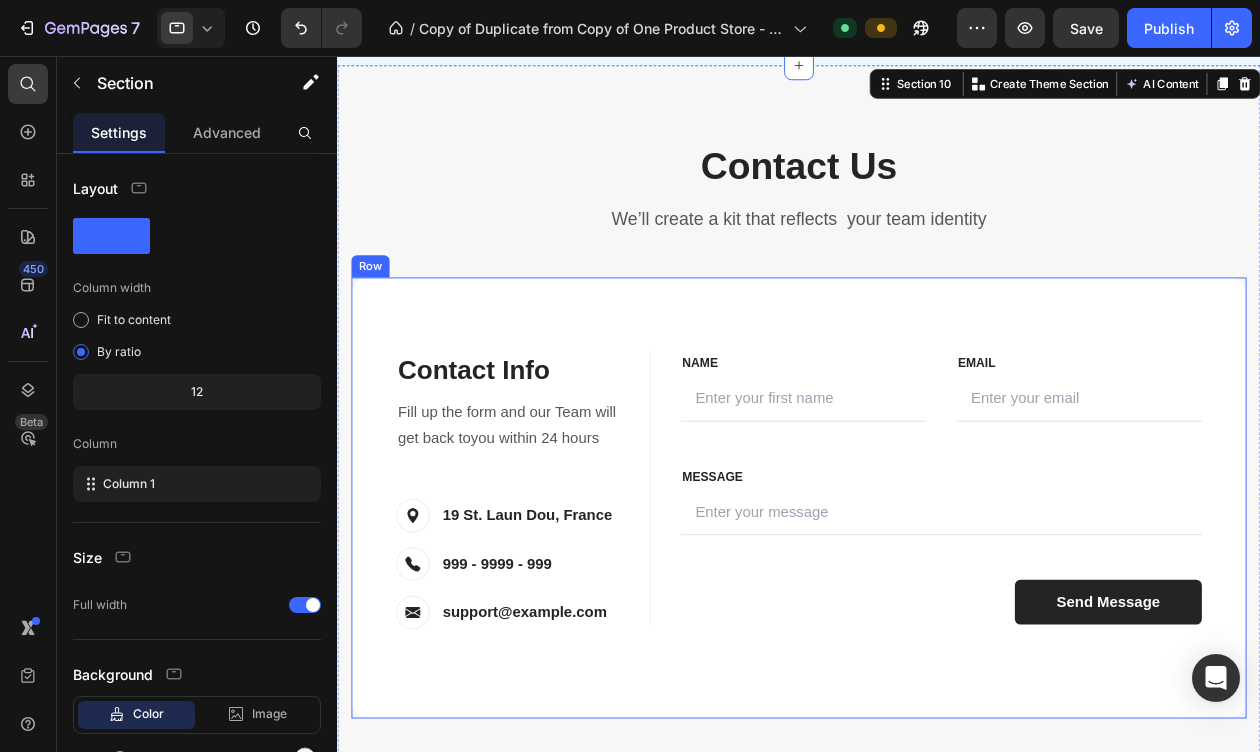 scroll, scrollTop: 6821, scrollLeft: 0, axis: vertical 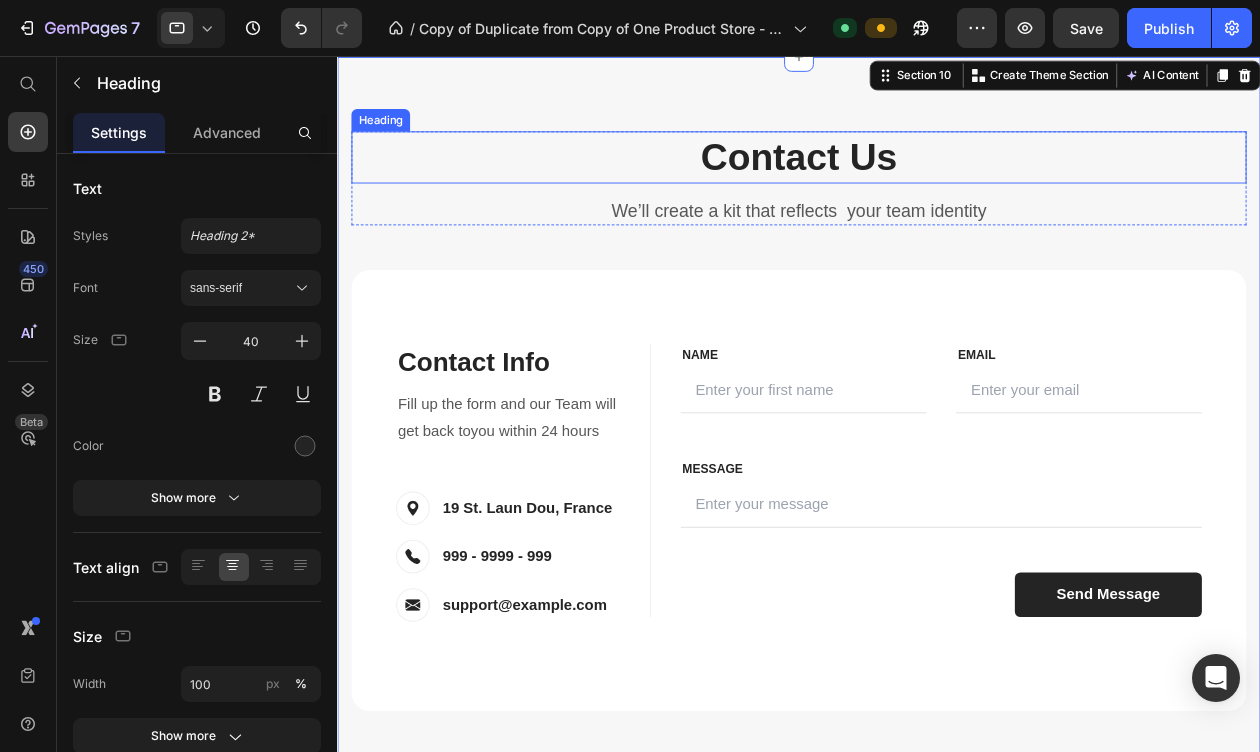 click on "Contact Us" at bounding box center [833, 165] 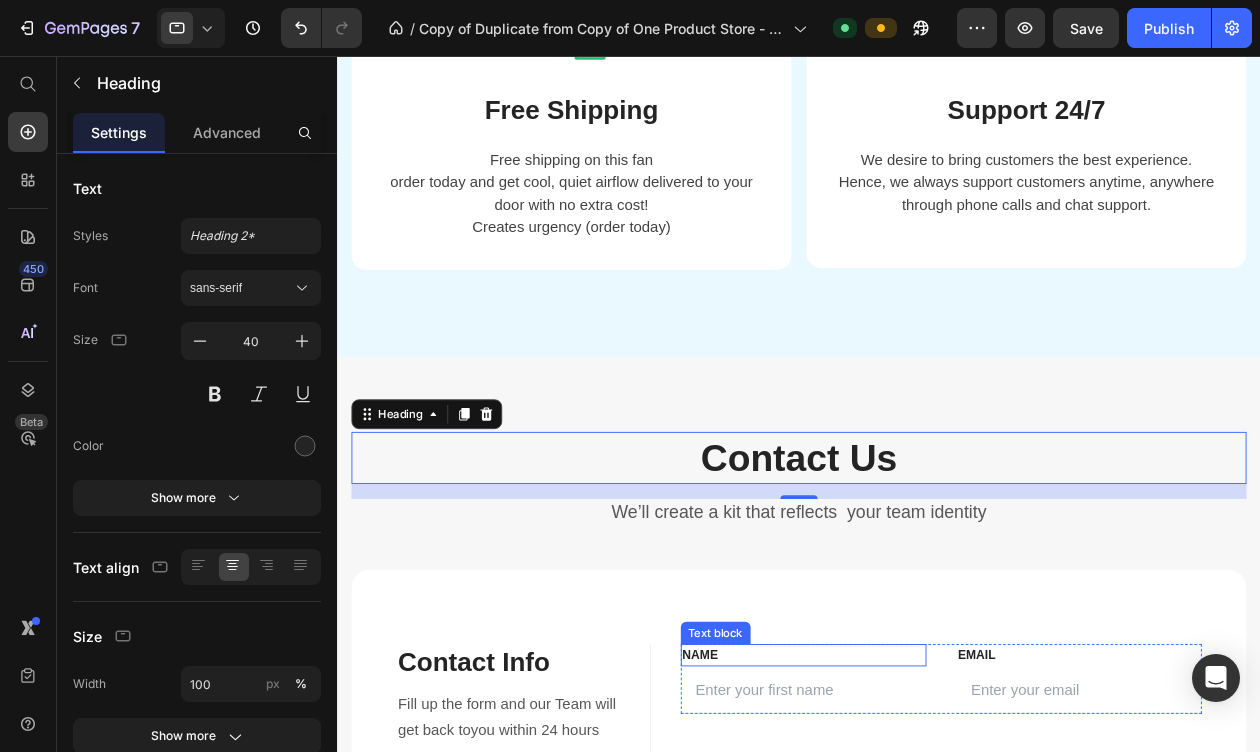 scroll, scrollTop: 6498, scrollLeft: 0, axis: vertical 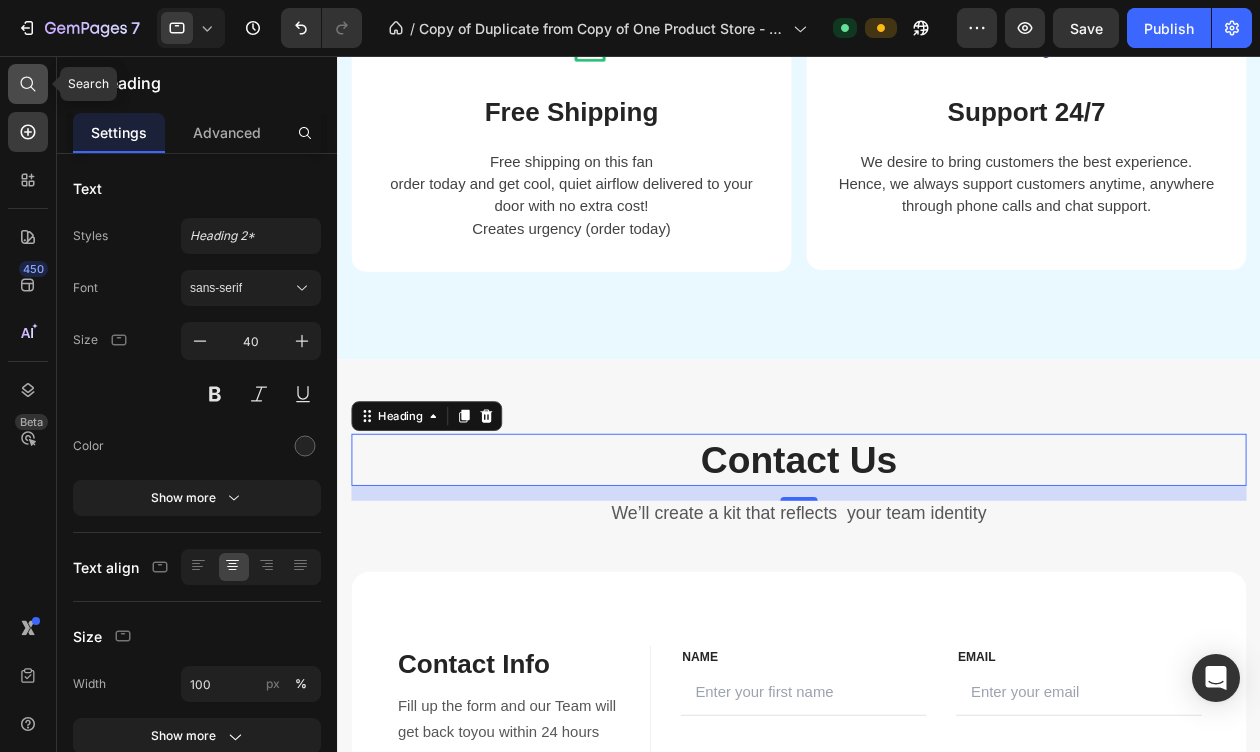 click 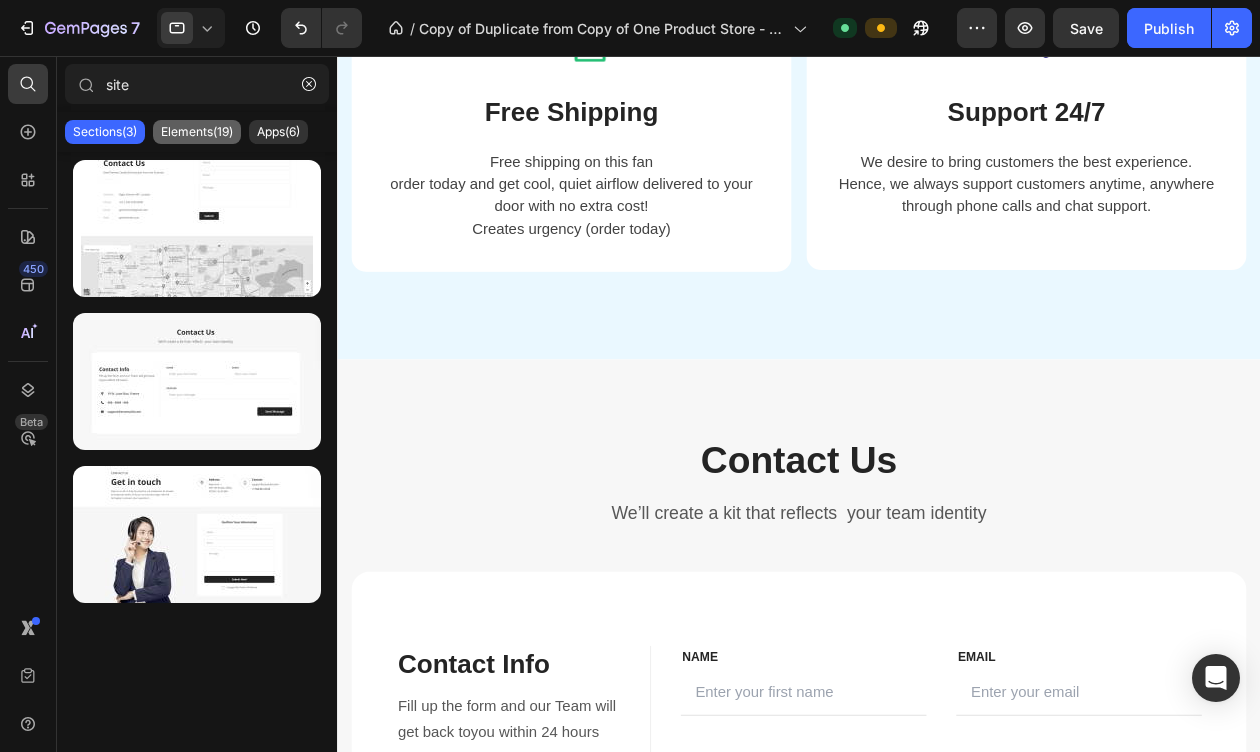 click on "Elements(19)" at bounding box center [197, 132] 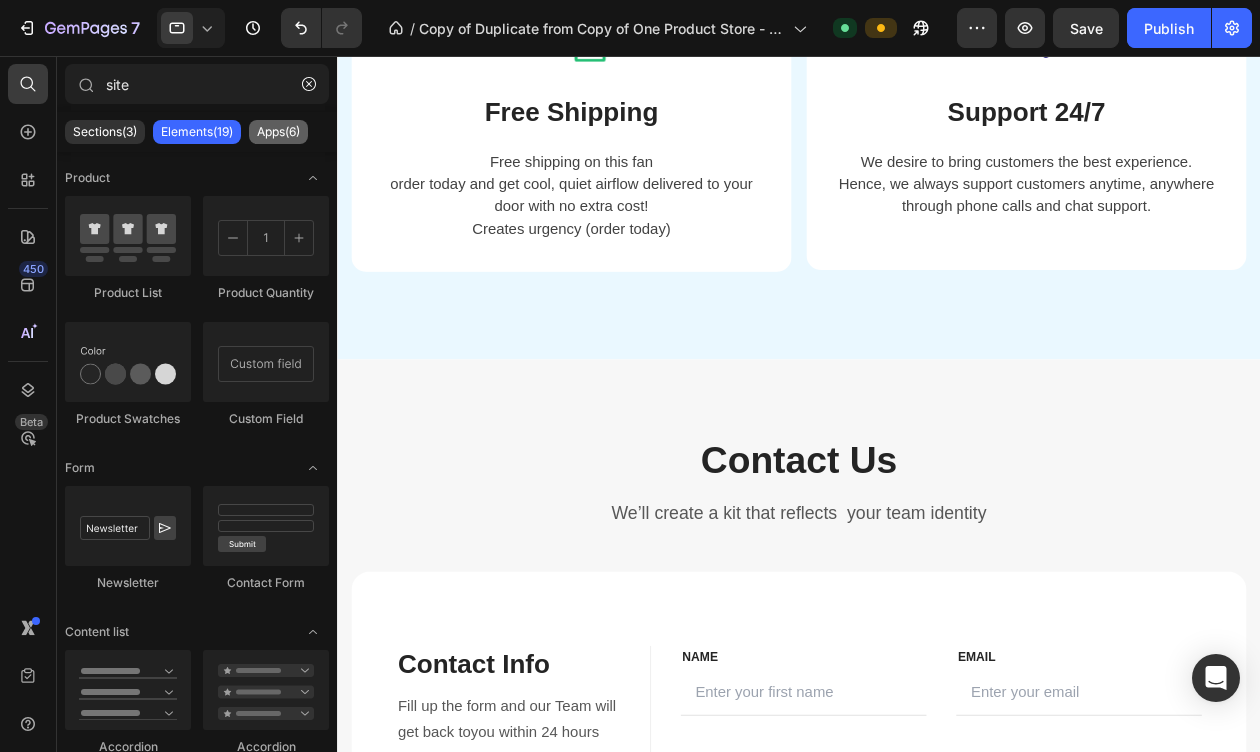 click on "Apps(6)" at bounding box center (278, 132) 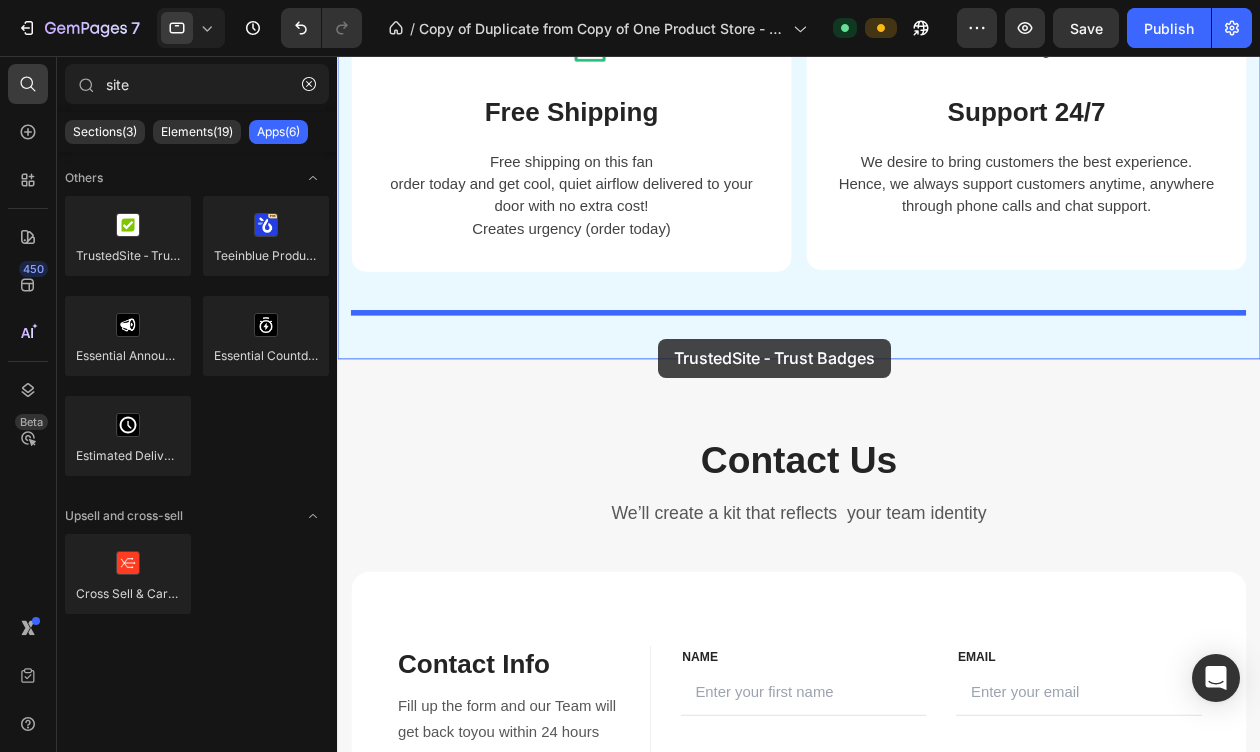 drag, startPoint x: 453, startPoint y: 291, endPoint x: 682, endPoint y: 360, distance: 239.1694 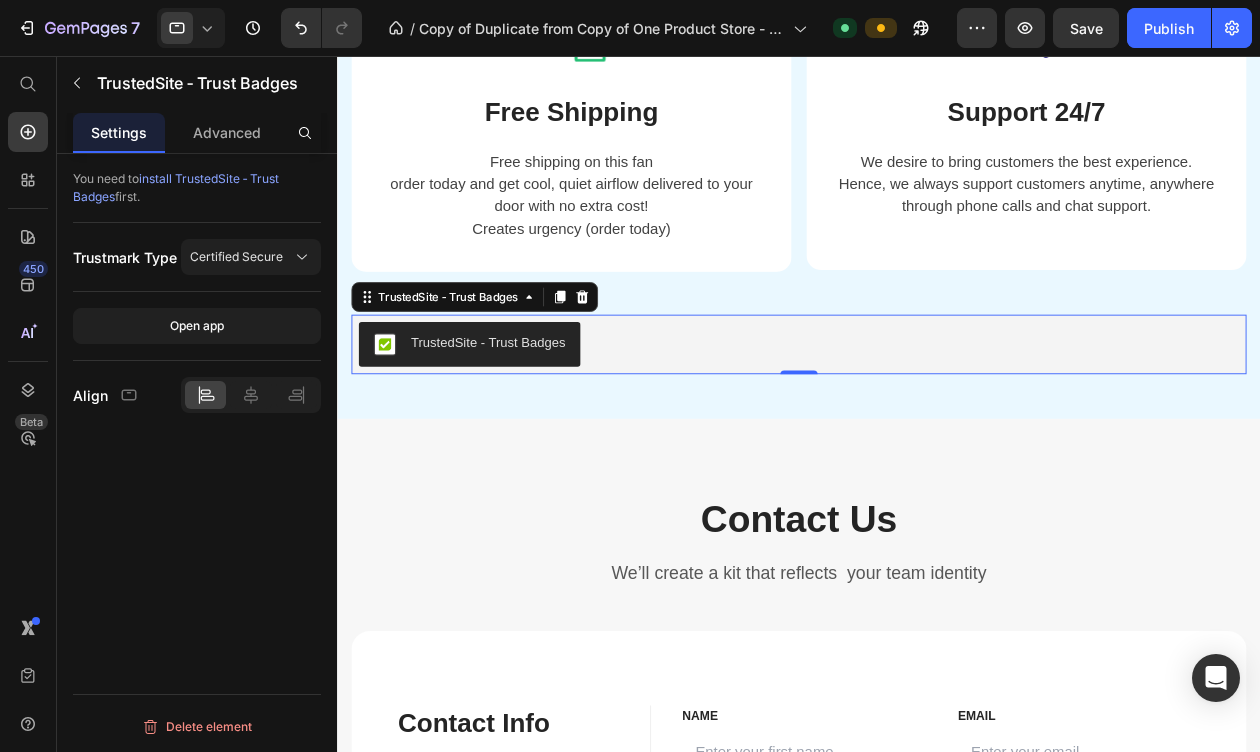 click on "TrustedSite ‑ Trust Badges" at bounding box center [499, 364] 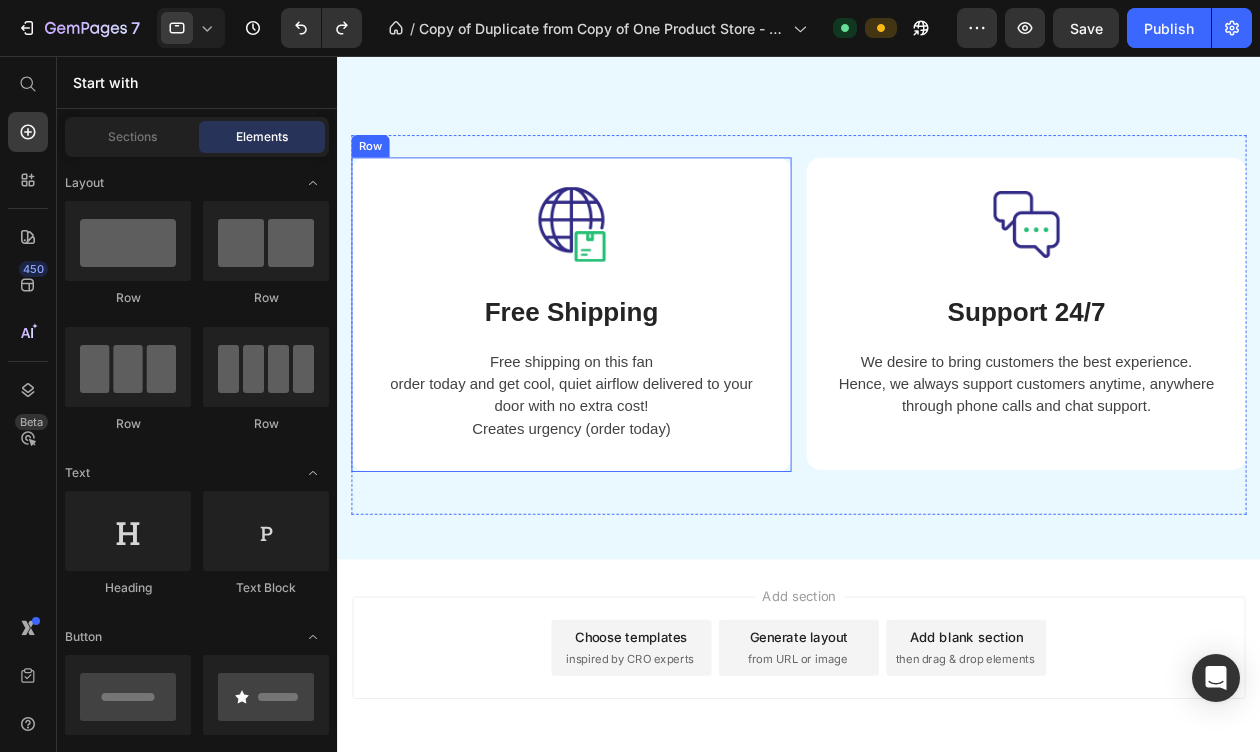 scroll, scrollTop: 6362, scrollLeft: 0, axis: vertical 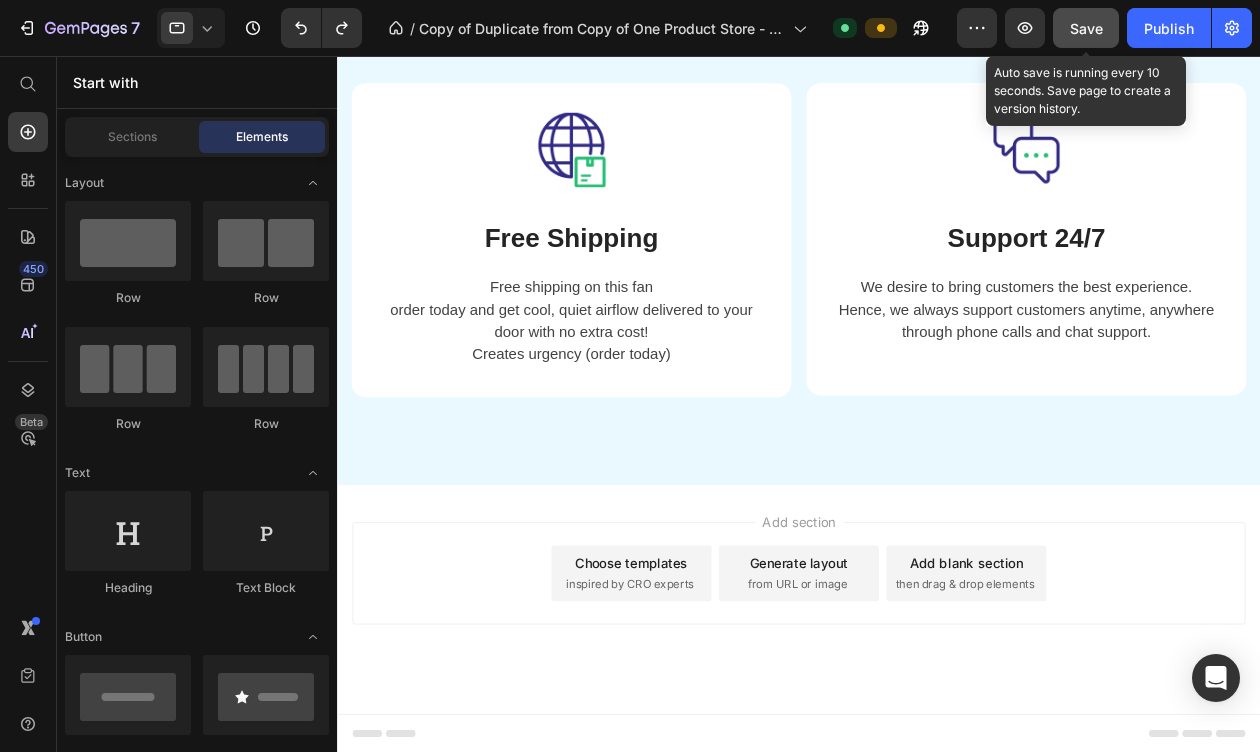 click on "Save" 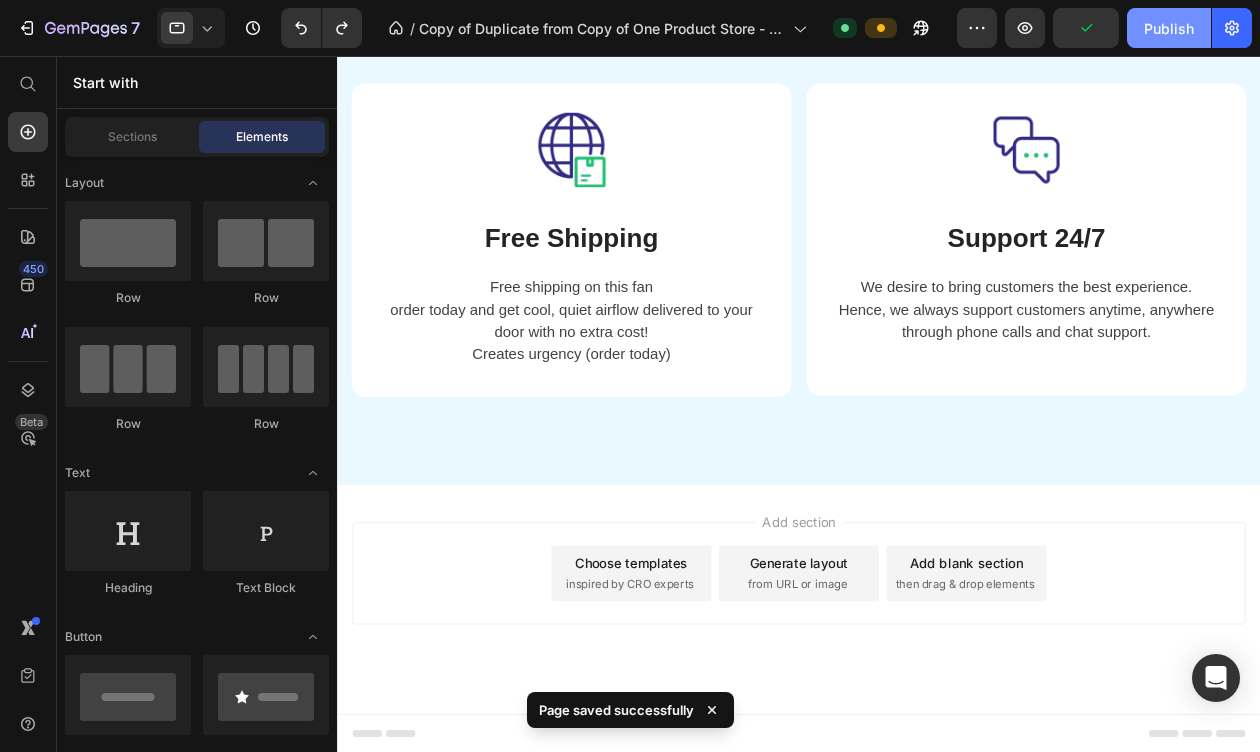 click on "Publish" at bounding box center [1169, 28] 